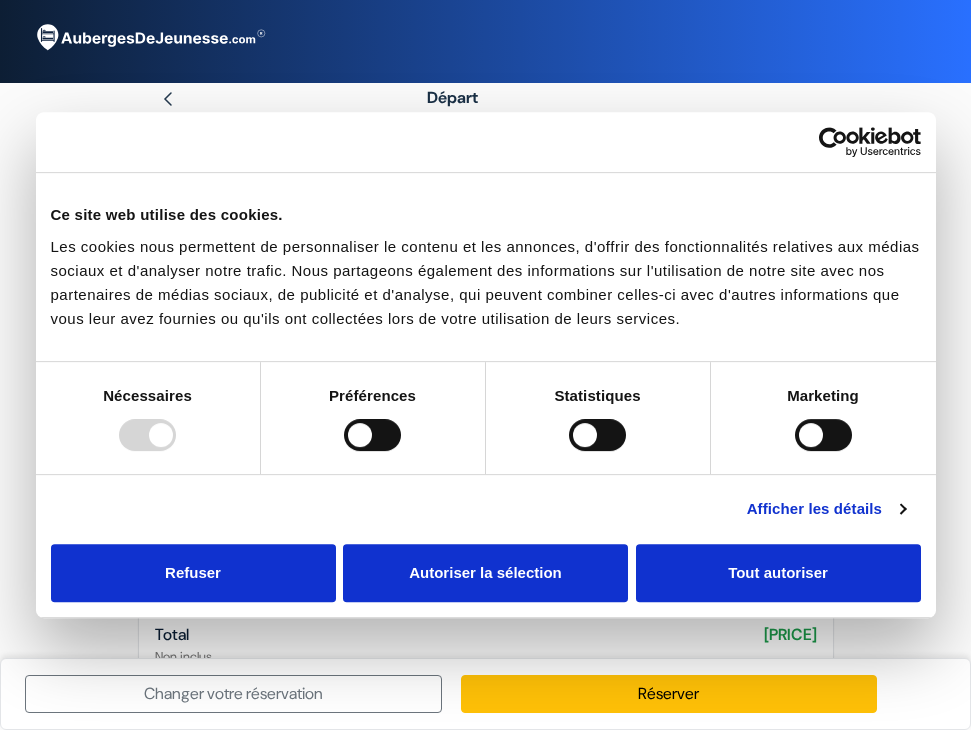 scroll, scrollTop: 0, scrollLeft: 0, axis: both 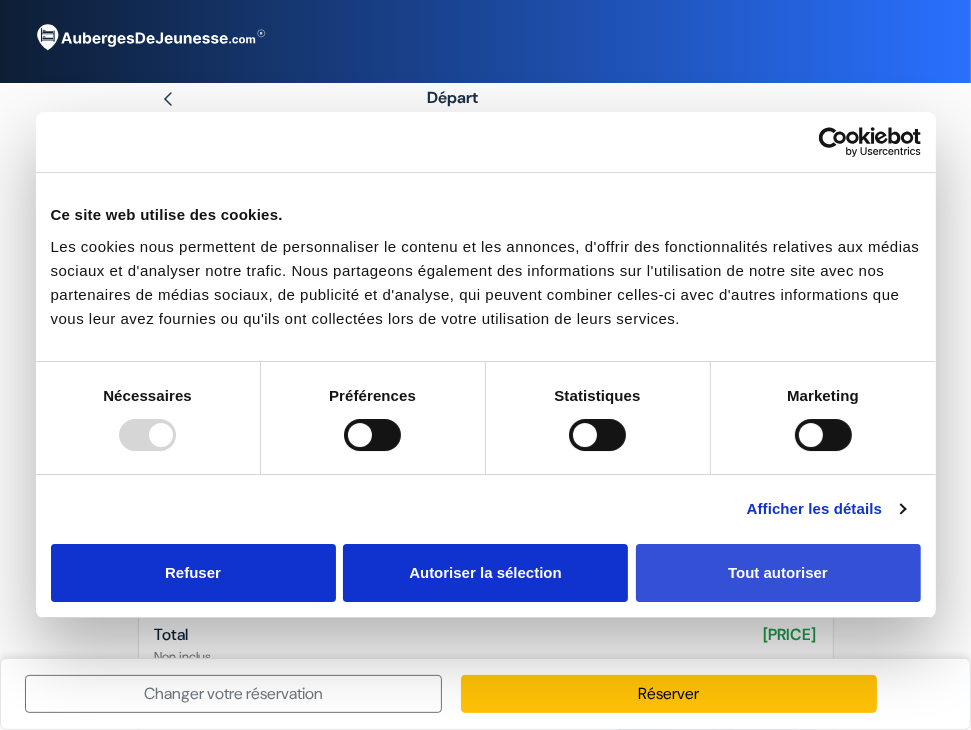 click on "Tout autoriser" at bounding box center [778, 573] 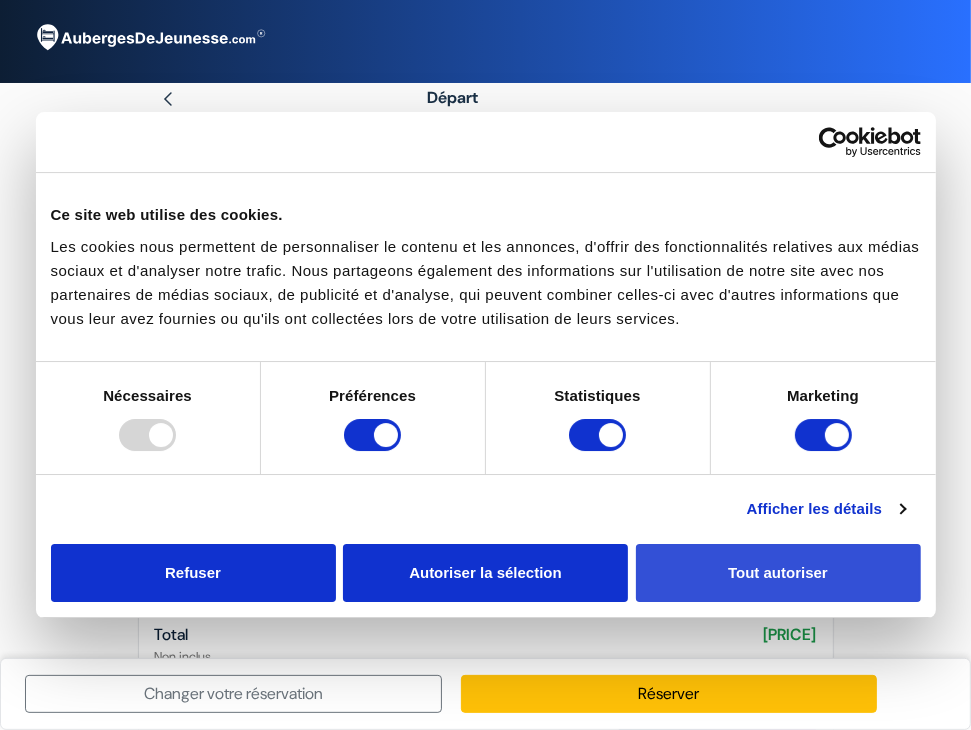 checkbox on "true" 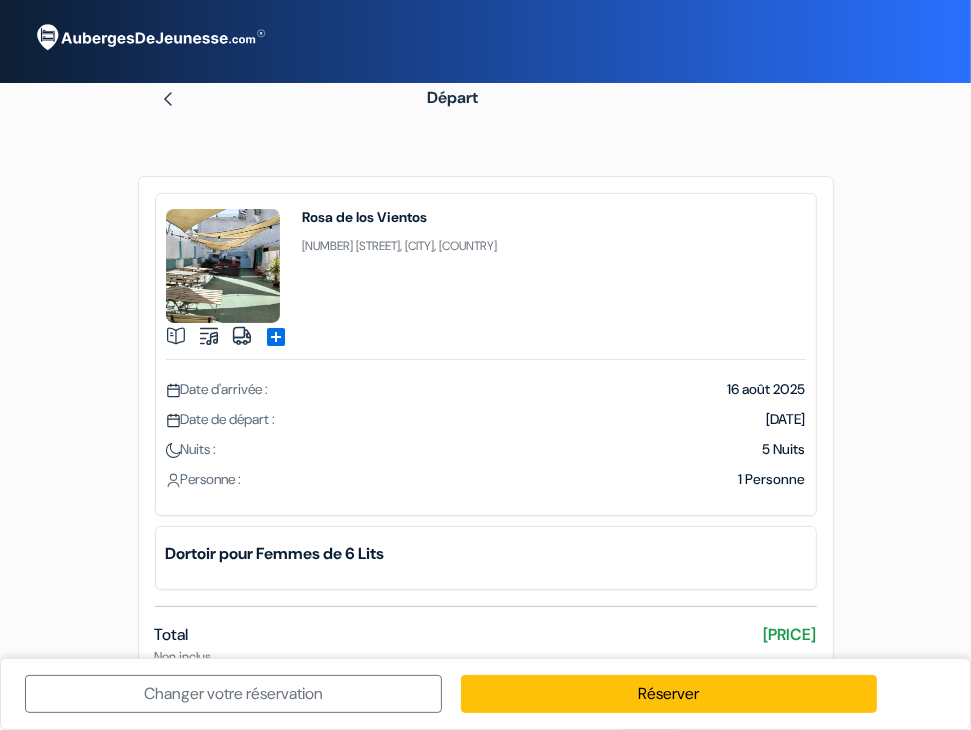 scroll, scrollTop: 0, scrollLeft: 0, axis: both 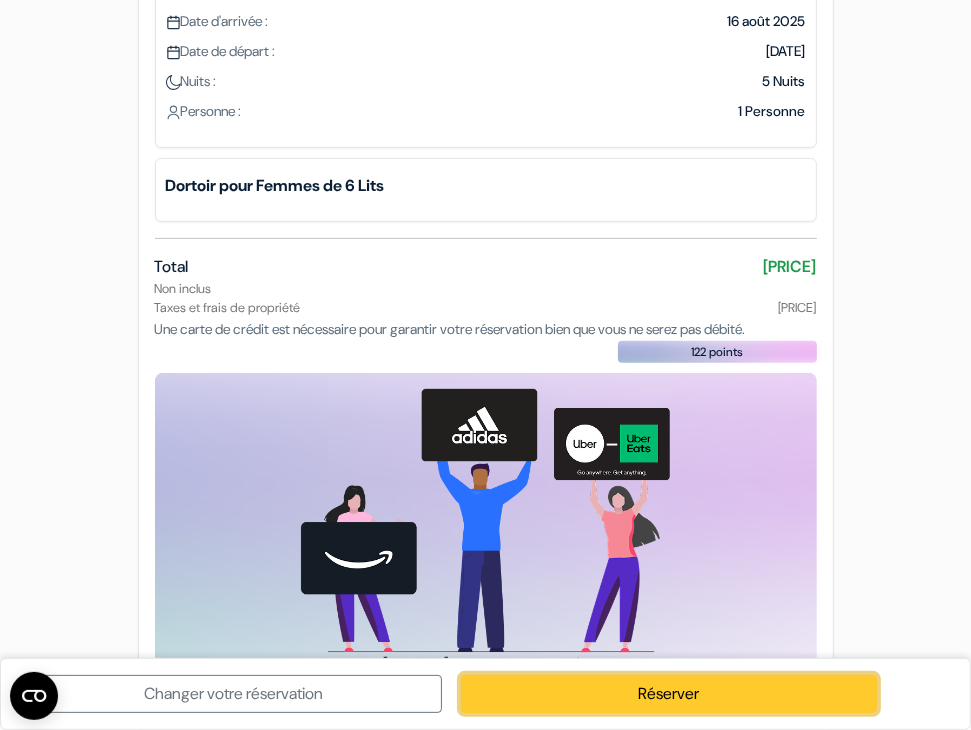click on "Réserver" at bounding box center [669, 694] 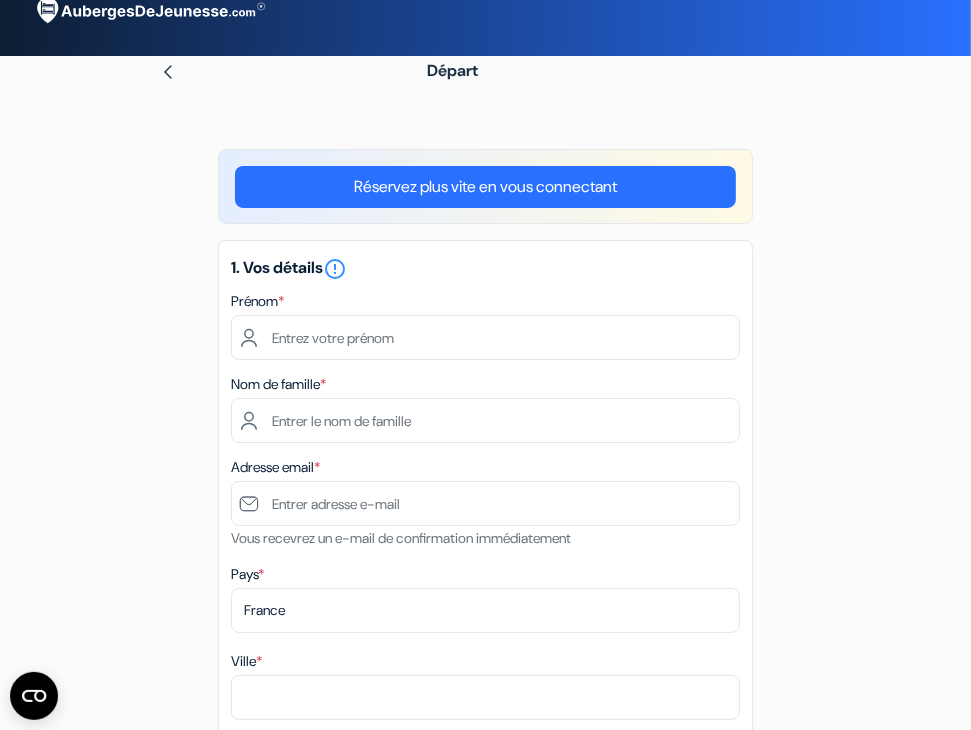 scroll, scrollTop: 0, scrollLeft: 0, axis: both 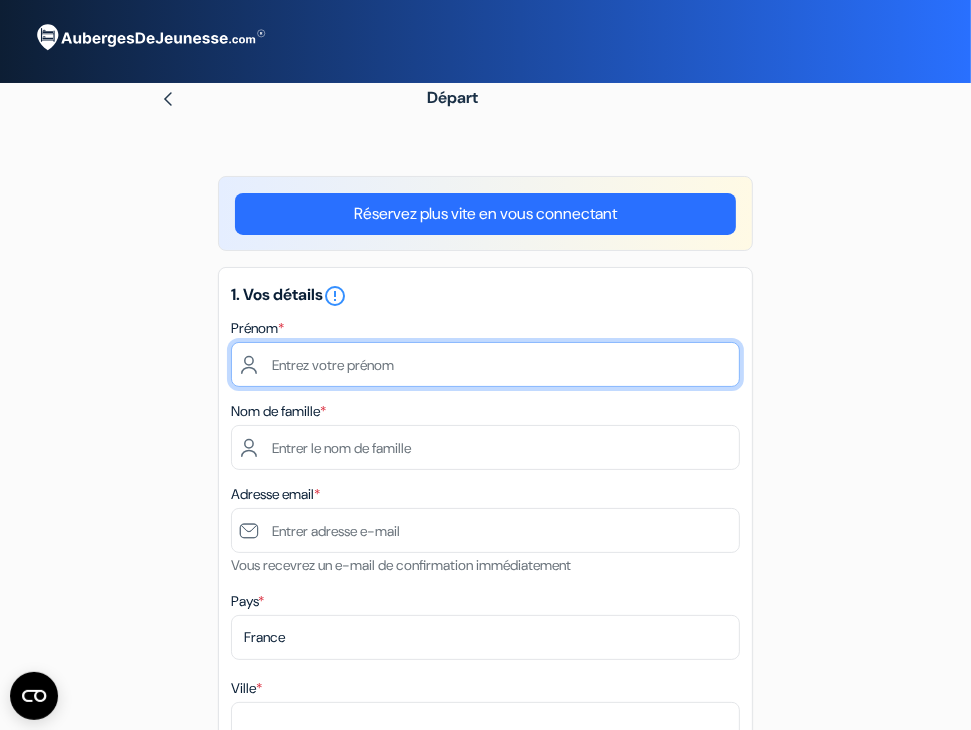 click at bounding box center [485, 364] 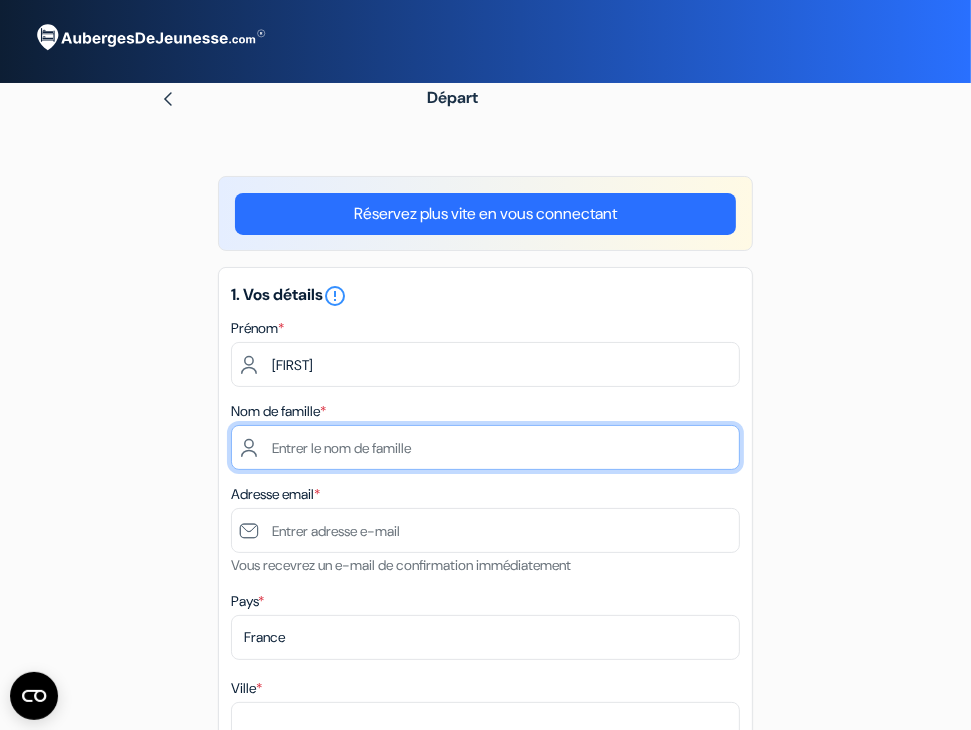 click at bounding box center [485, 447] 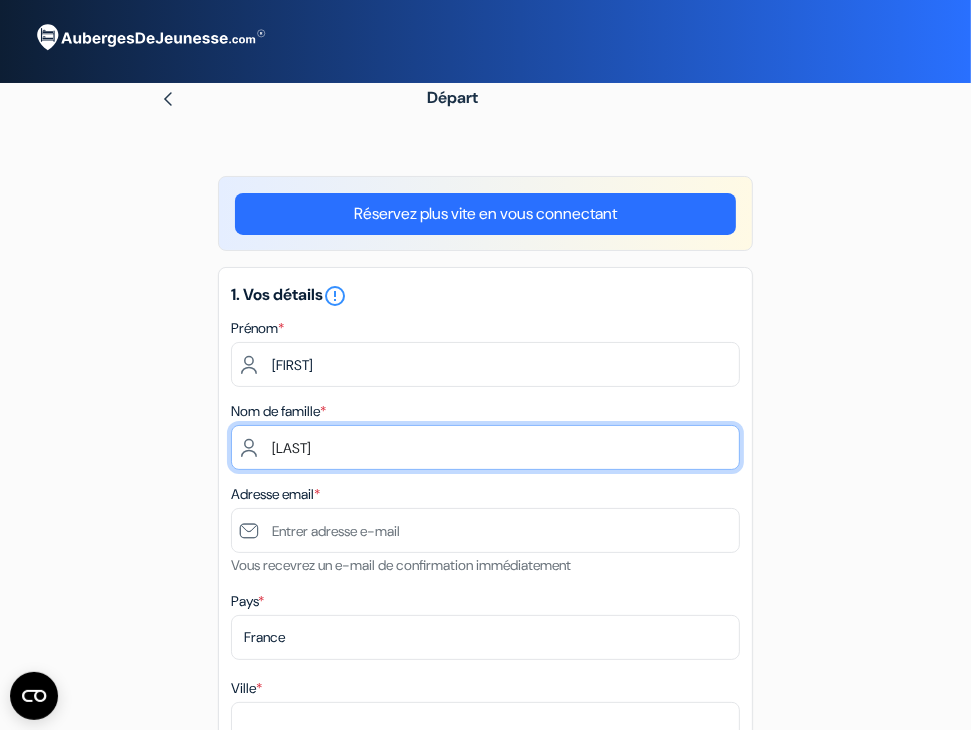 type on "[LAST]" 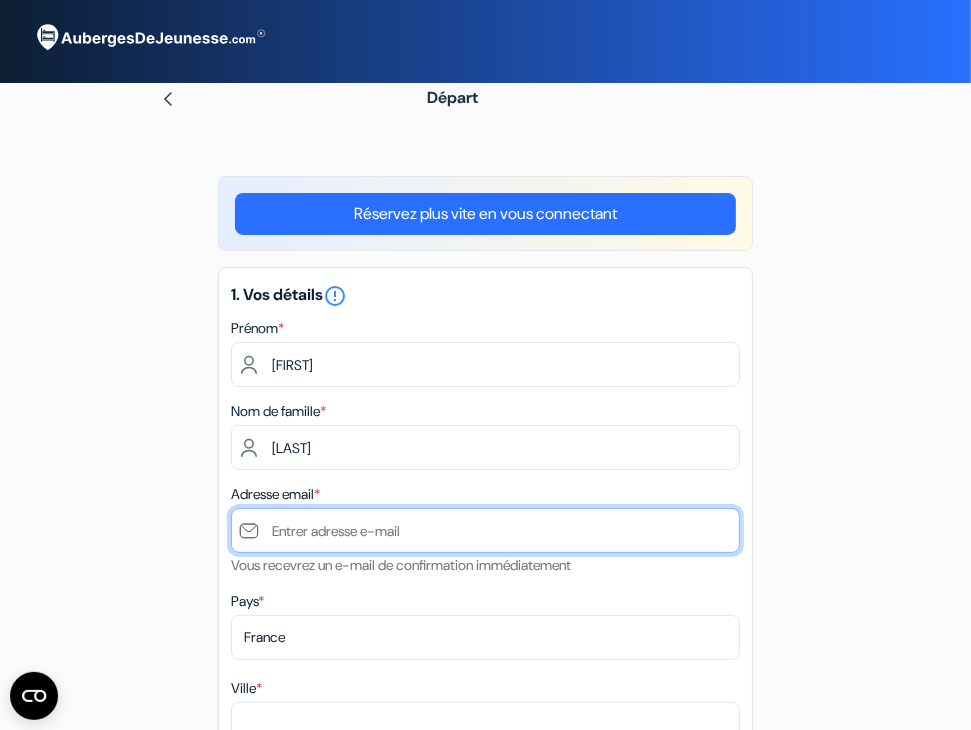 click at bounding box center [485, 530] 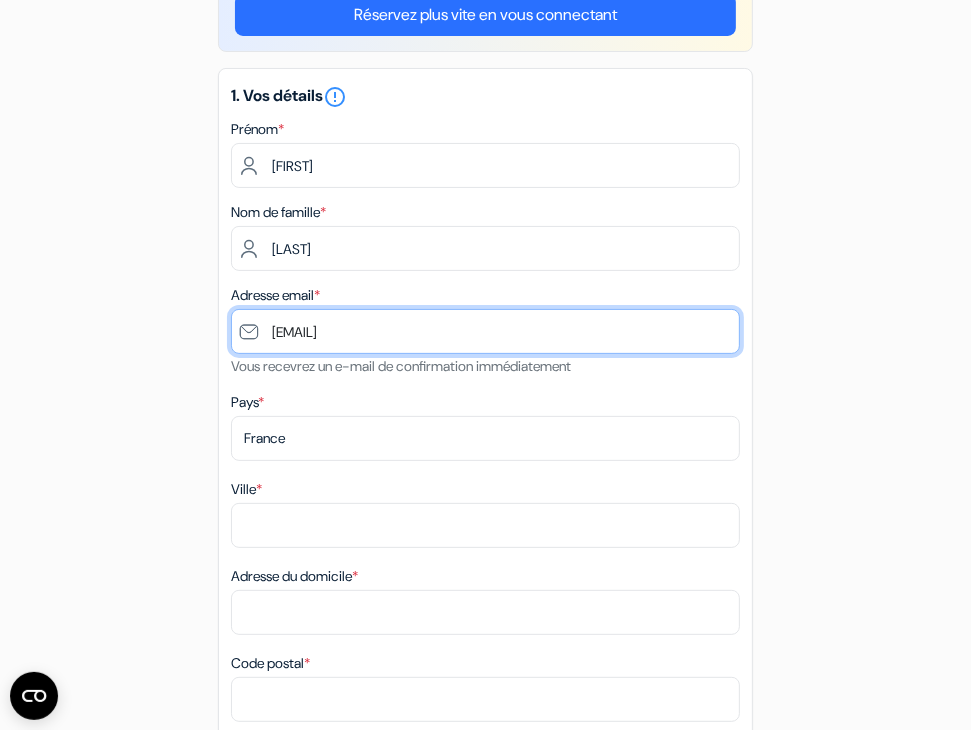 scroll, scrollTop: 202, scrollLeft: 0, axis: vertical 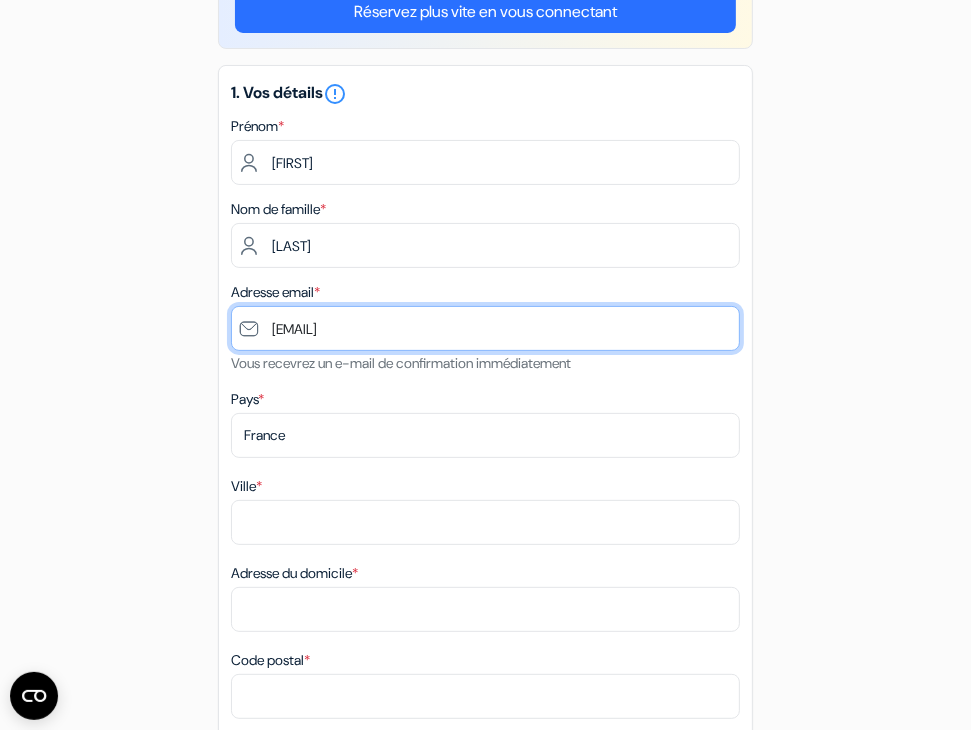 type on "[EMAIL]" 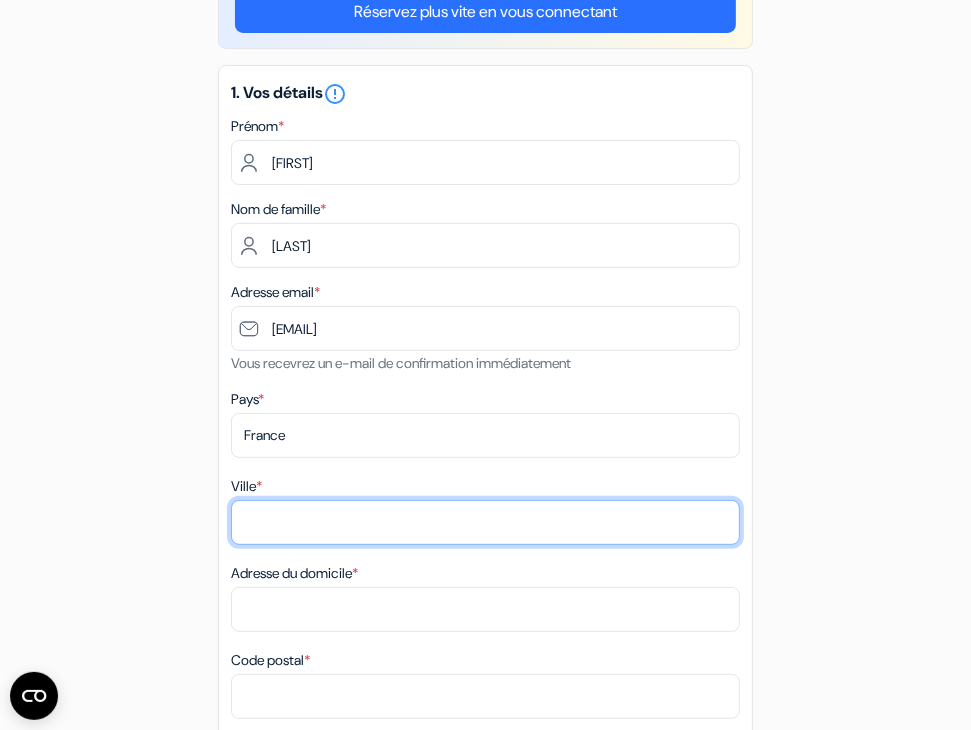 click on "Ville  *" at bounding box center (485, 522) 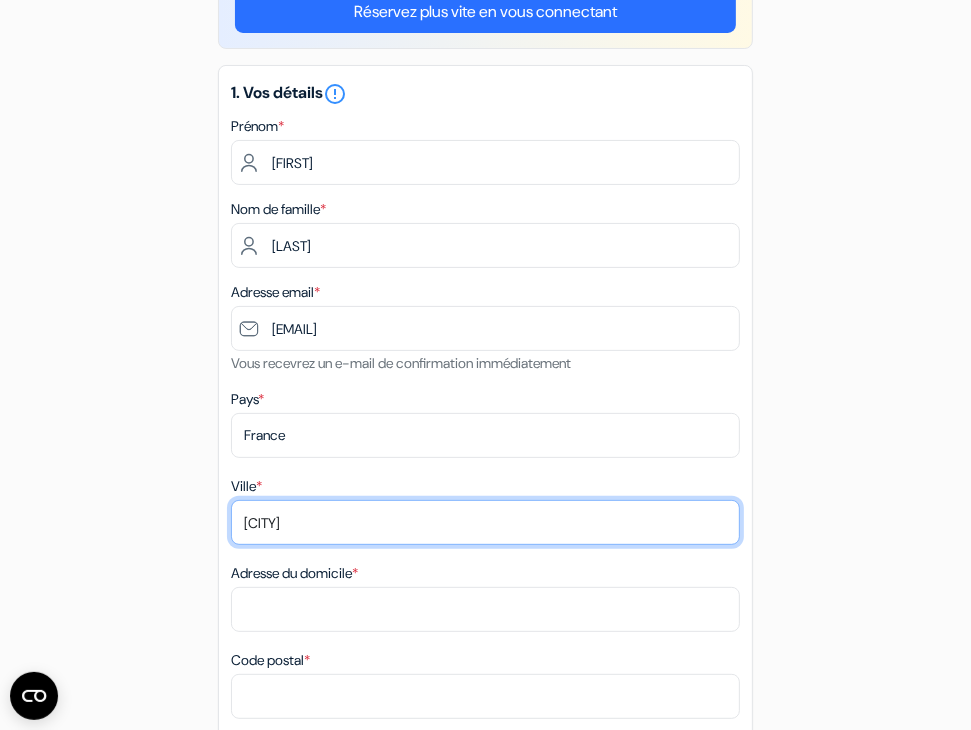 type on "[CITY]" 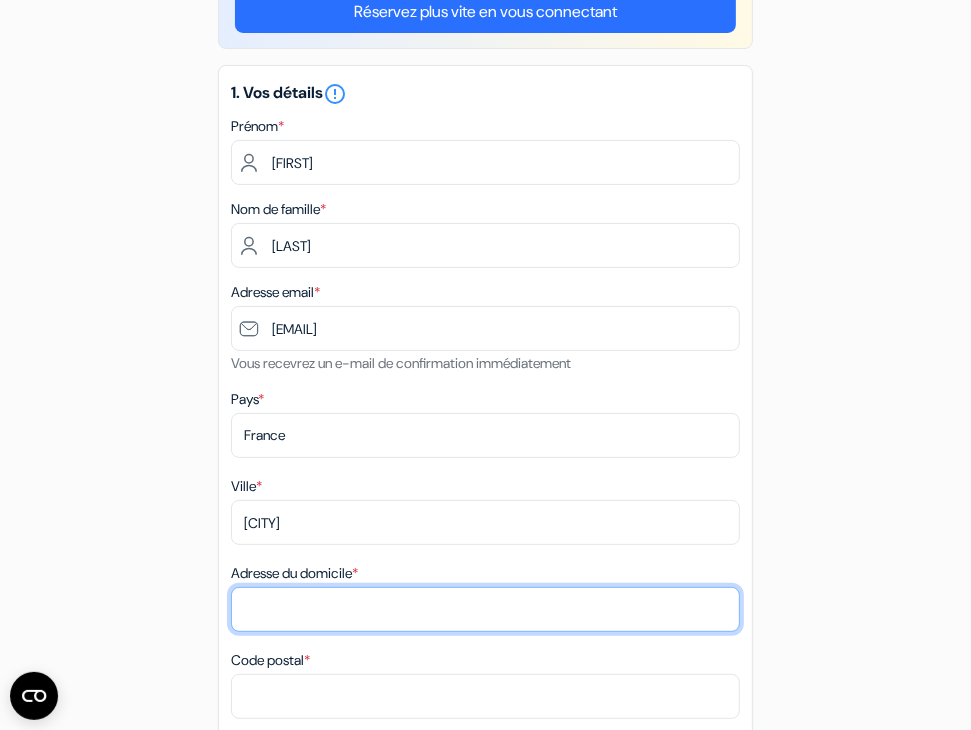click on "Adresse du domicile  *" at bounding box center [485, 609] 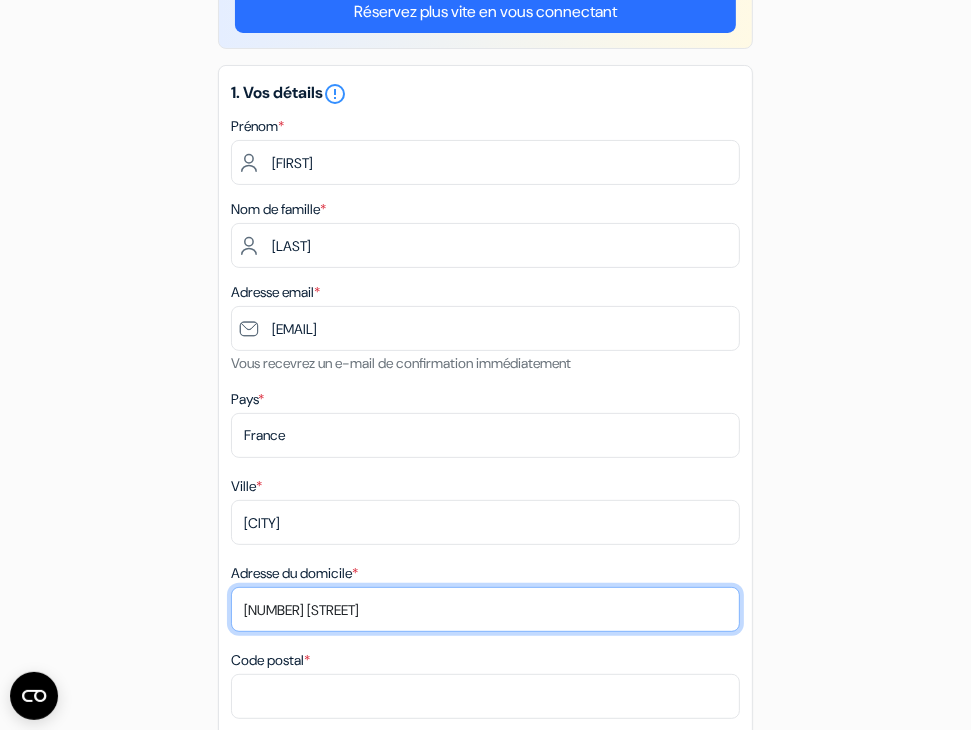 scroll, scrollTop: 383, scrollLeft: 0, axis: vertical 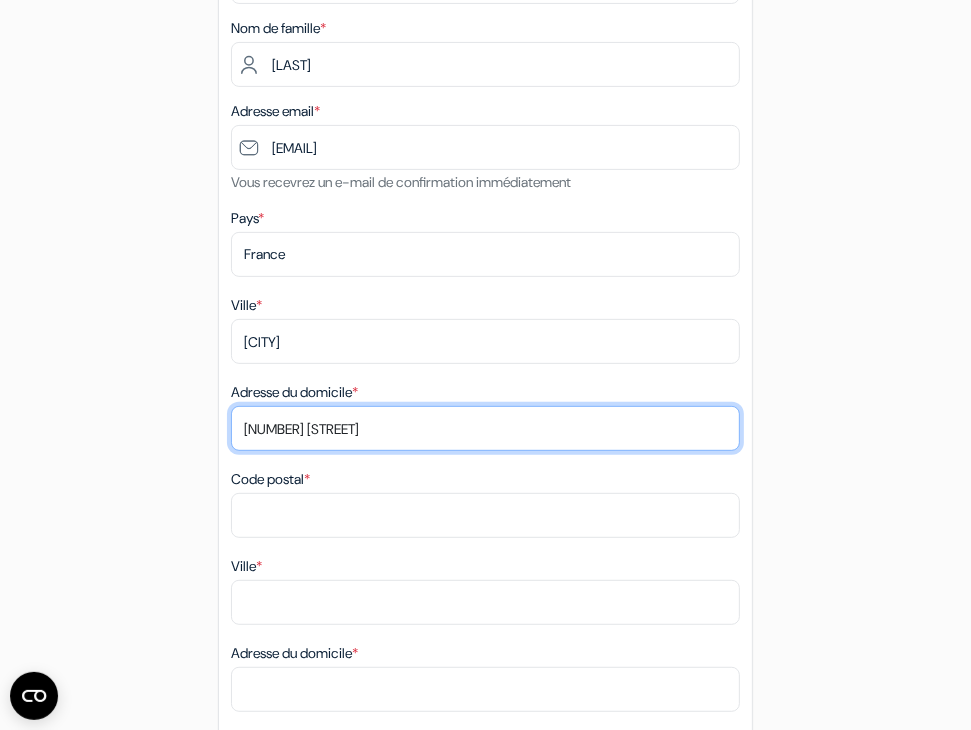 type on "[NUMBER] [STREET]" 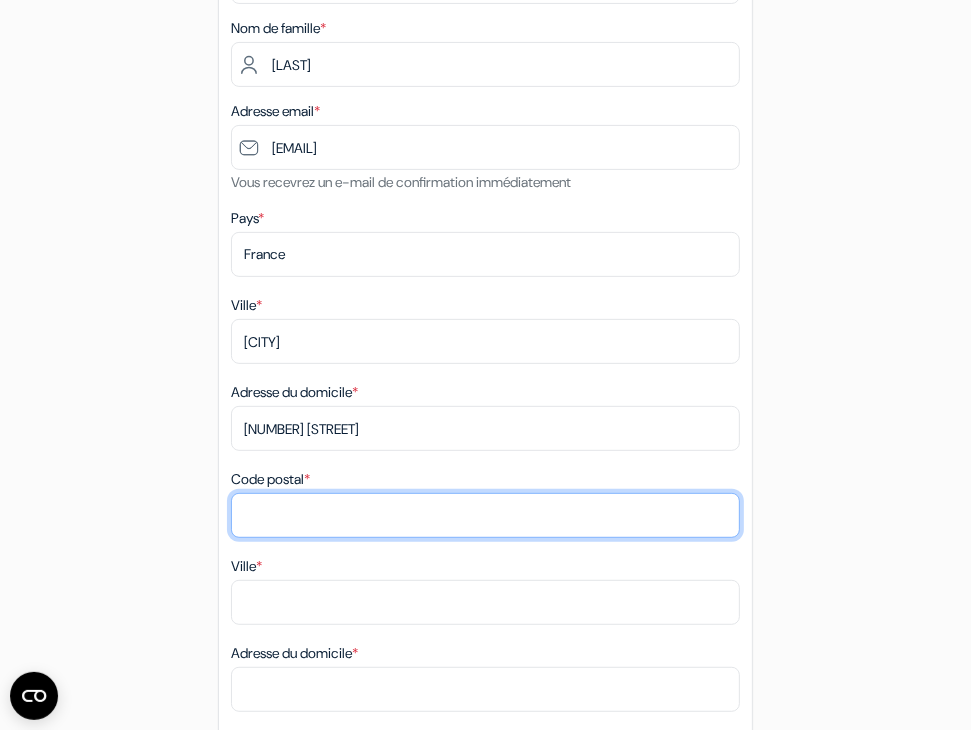 click on "Code postal  *" at bounding box center (485, 515) 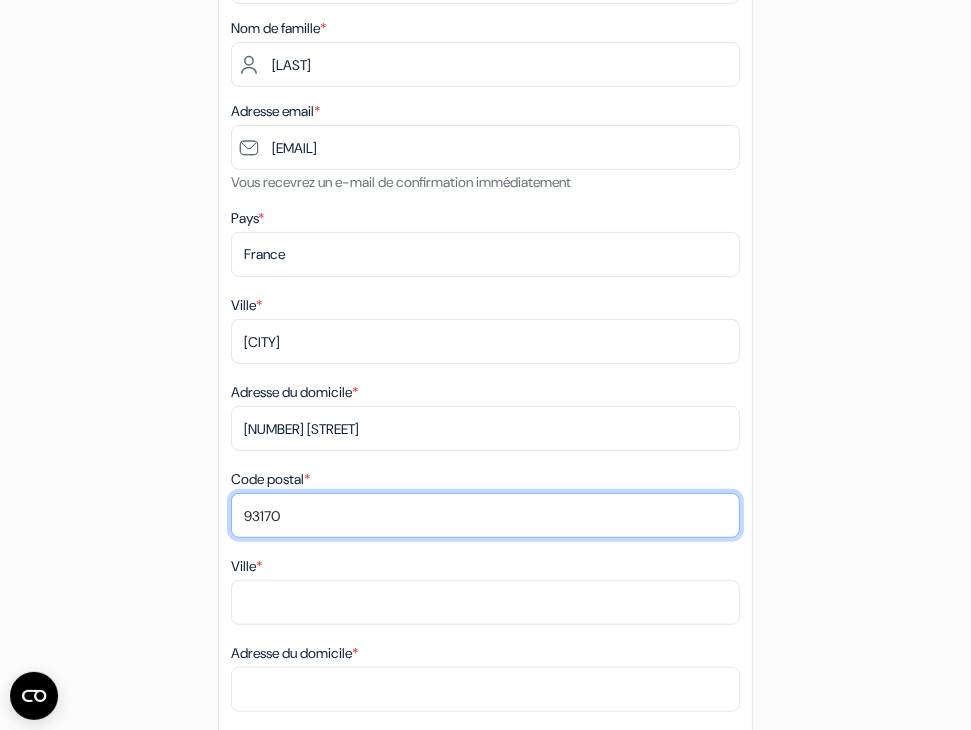 type on "93170" 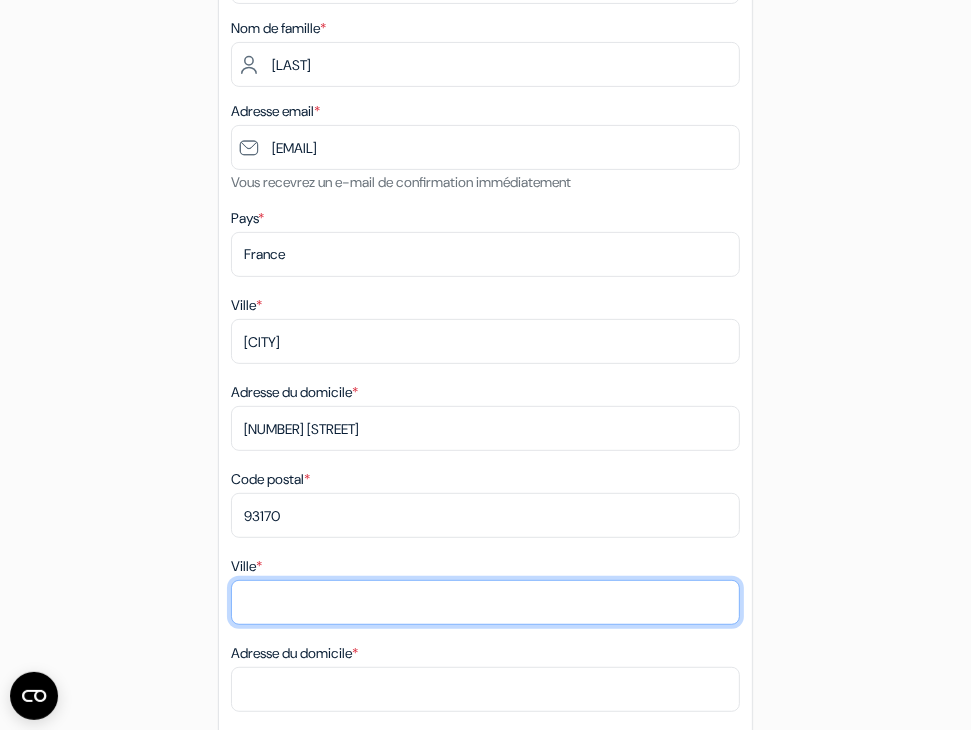 click on "Ville  *" at bounding box center (485, 341) 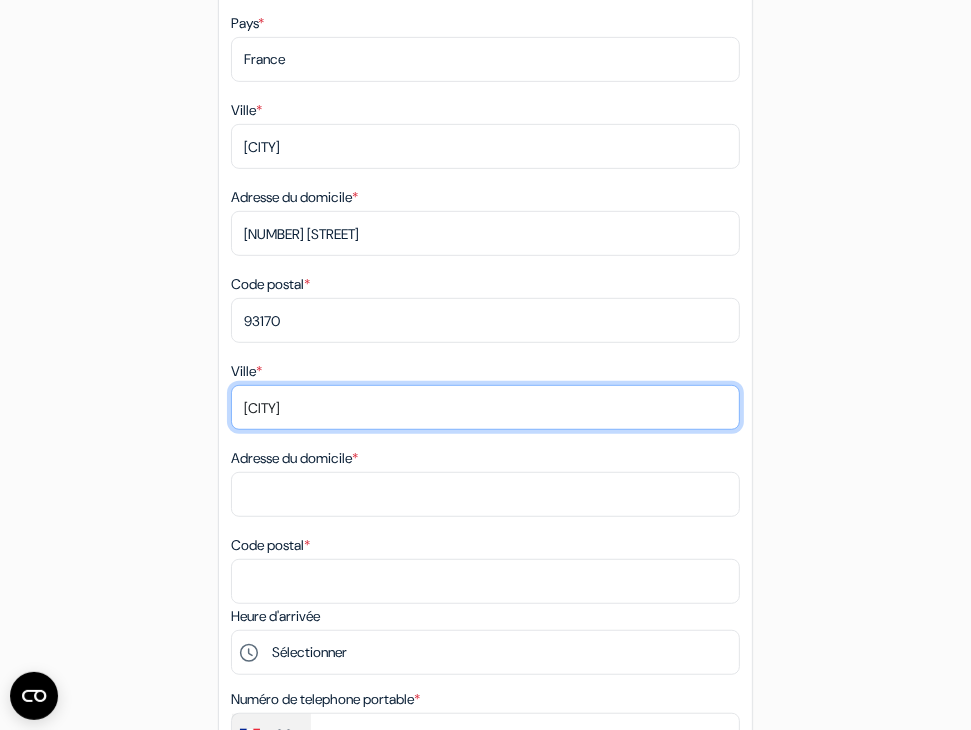 scroll, scrollTop: 580, scrollLeft: 0, axis: vertical 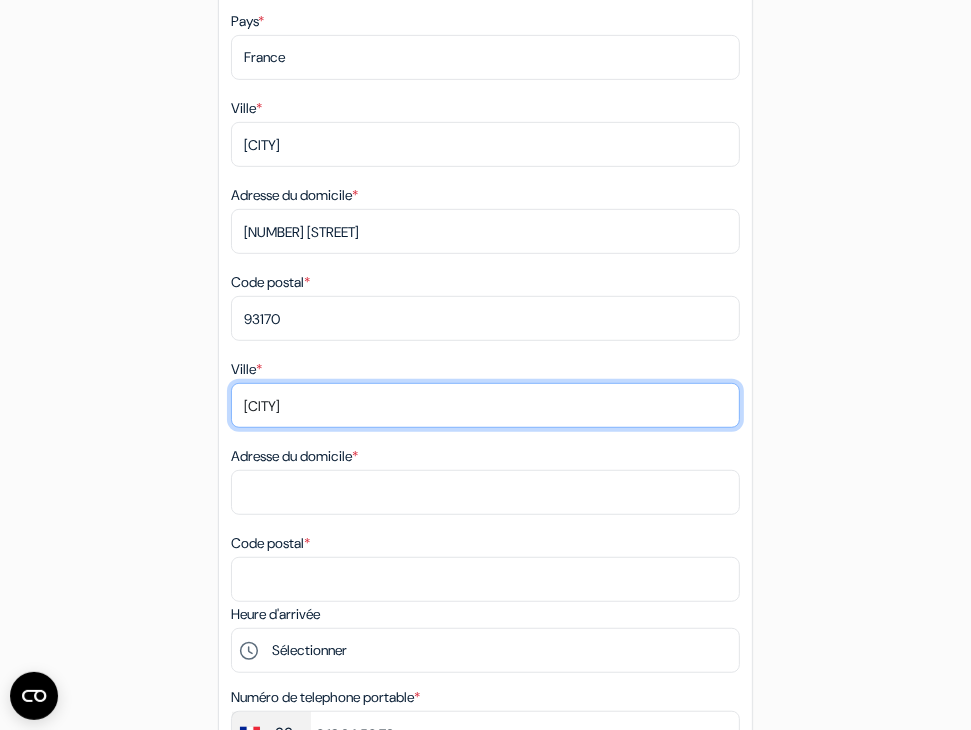 type on "[CITY]" 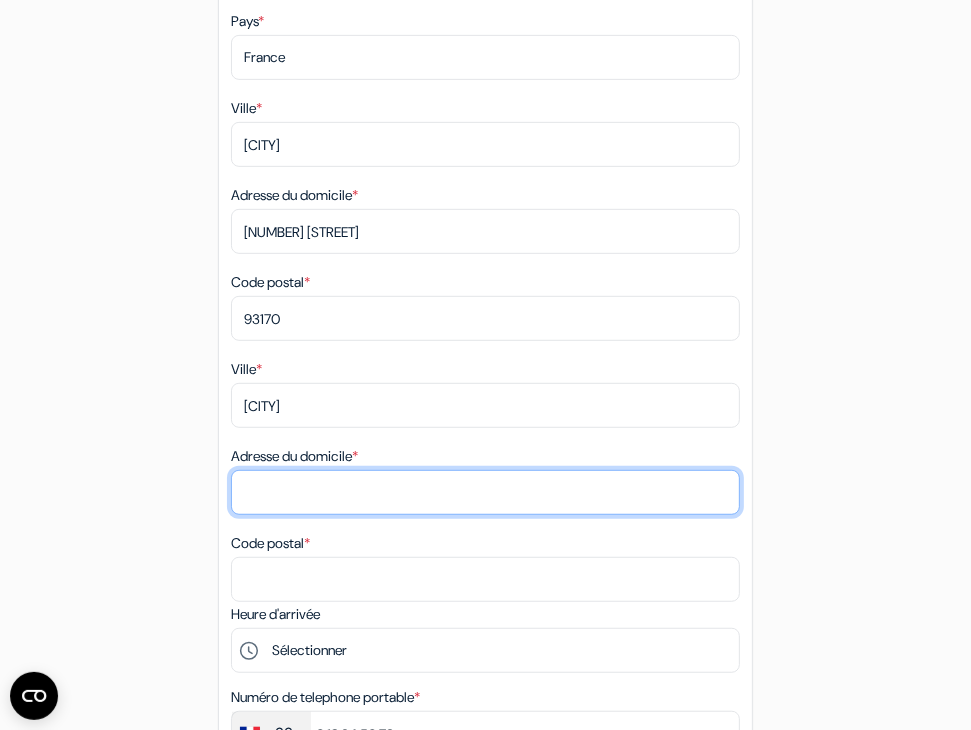 click on "Adresse du domicile  *" at bounding box center (485, 231) 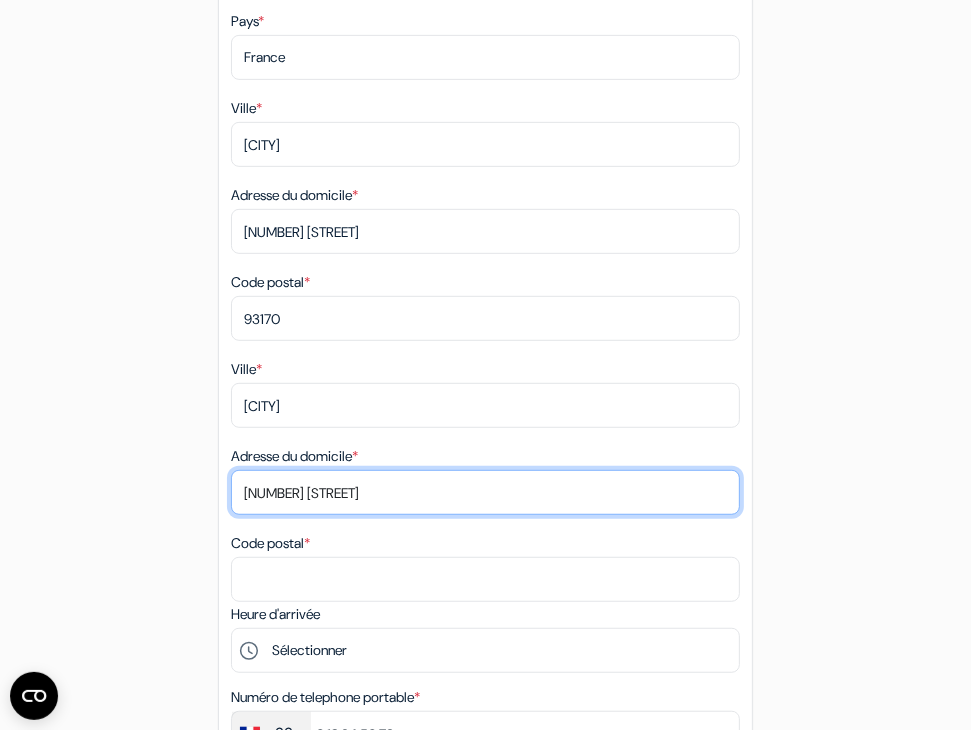 type on "[NUMBER] [STREET]" 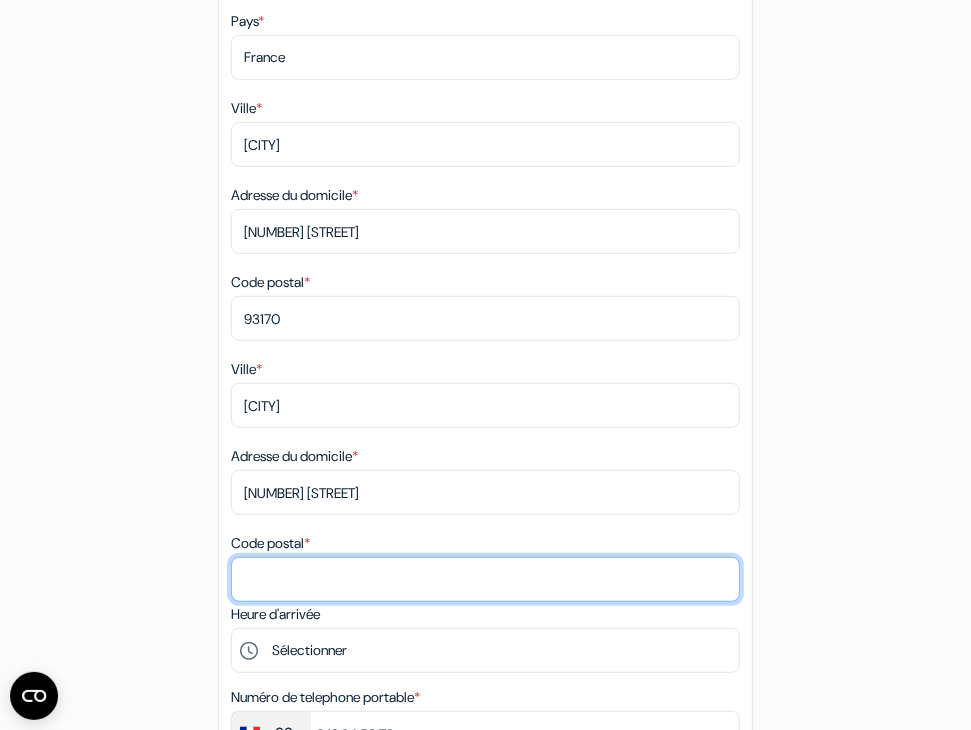 click on "Code postal  *" at bounding box center (485, 318) 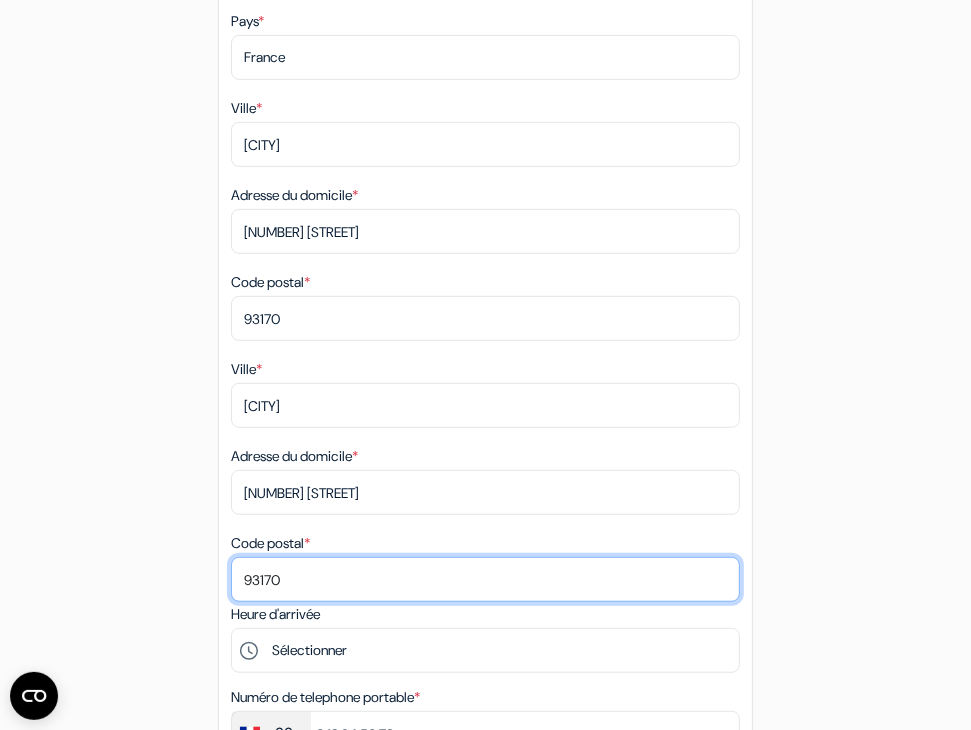type on "93170" 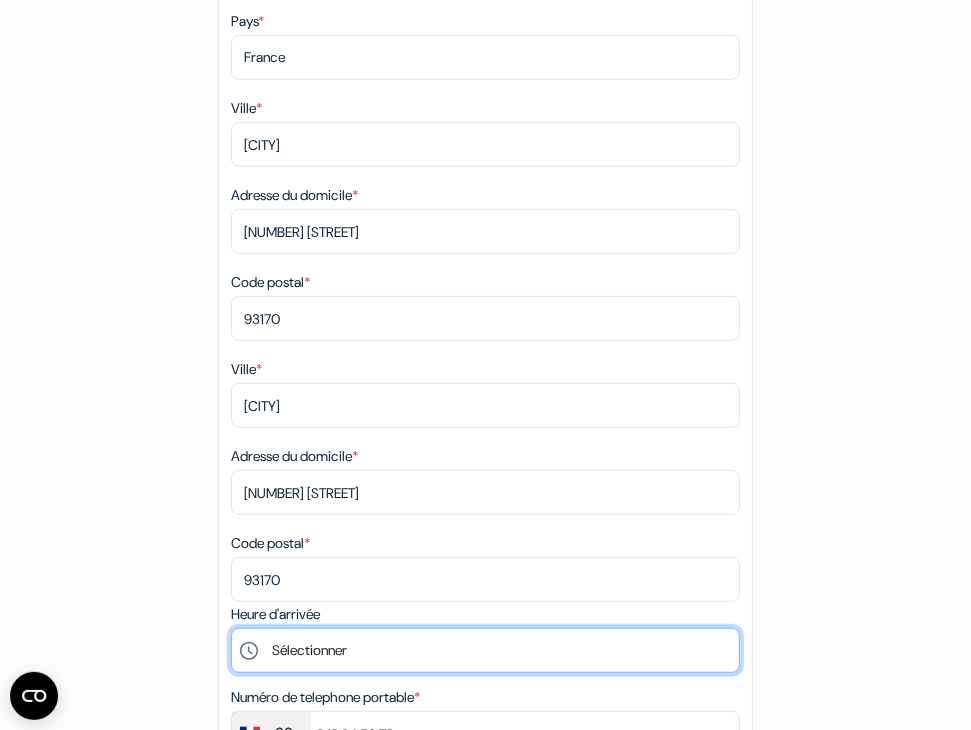 click on "Sélectionner
15:00
16:00
17:00
18:00
19:00
20:00
21:00
22:00" at bounding box center [485, 650] 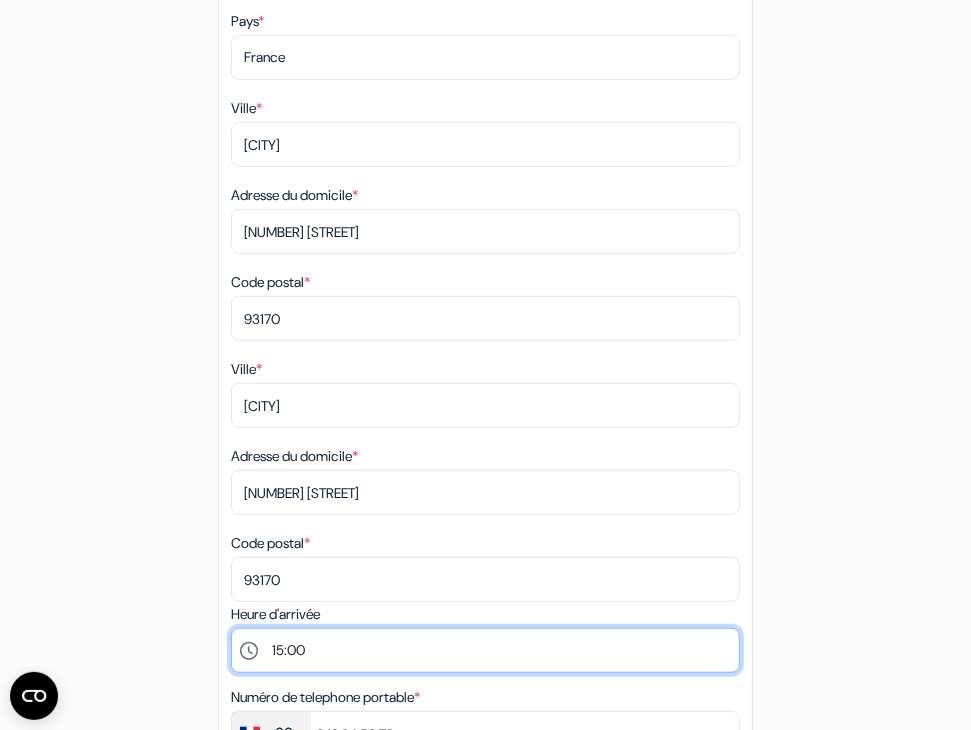click on "Sélectionner
15:00
16:00
17:00
18:00
19:00
20:00
21:00
22:00" at bounding box center [485, 650] 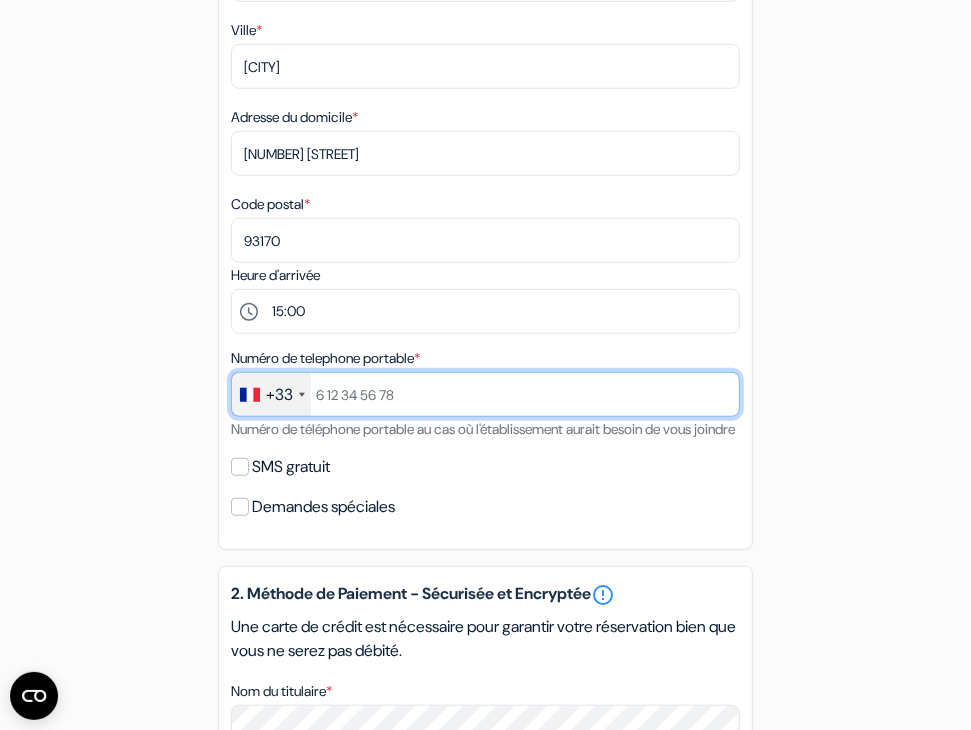 click at bounding box center (485, 394) 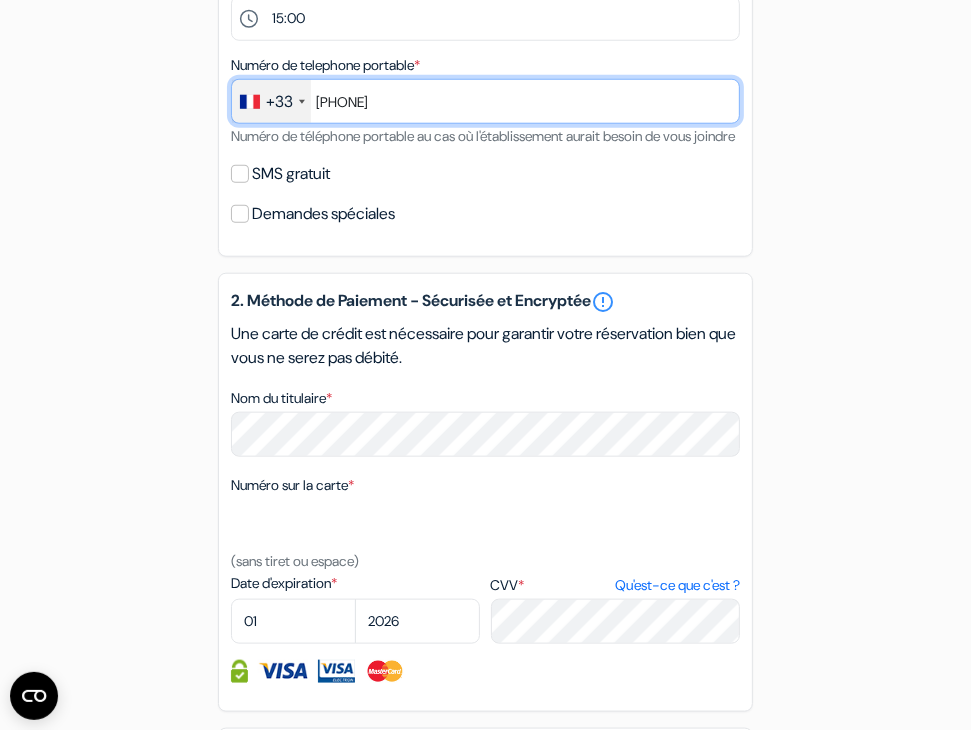 scroll, scrollTop: 1214, scrollLeft: 0, axis: vertical 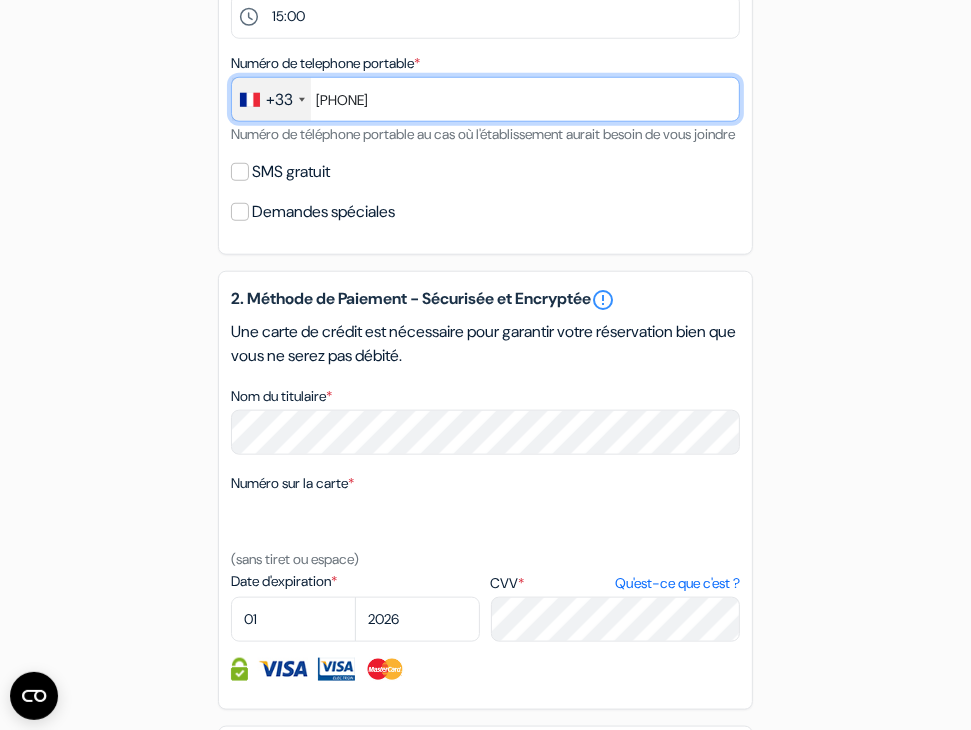 type on "[PHONE]" 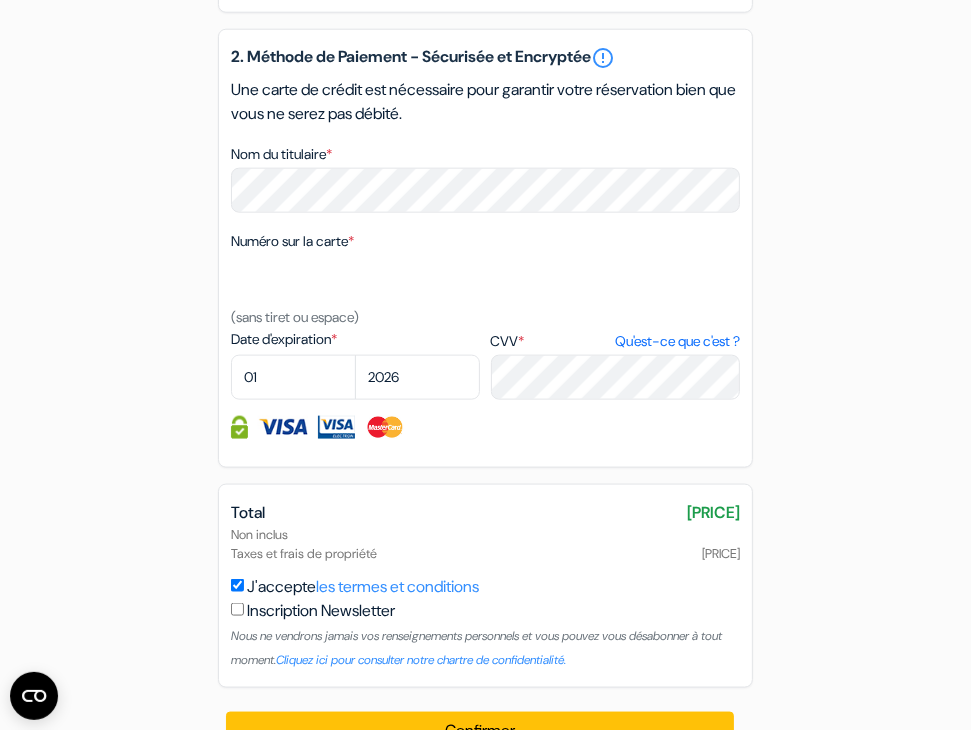 scroll, scrollTop: 1470, scrollLeft: 0, axis: vertical 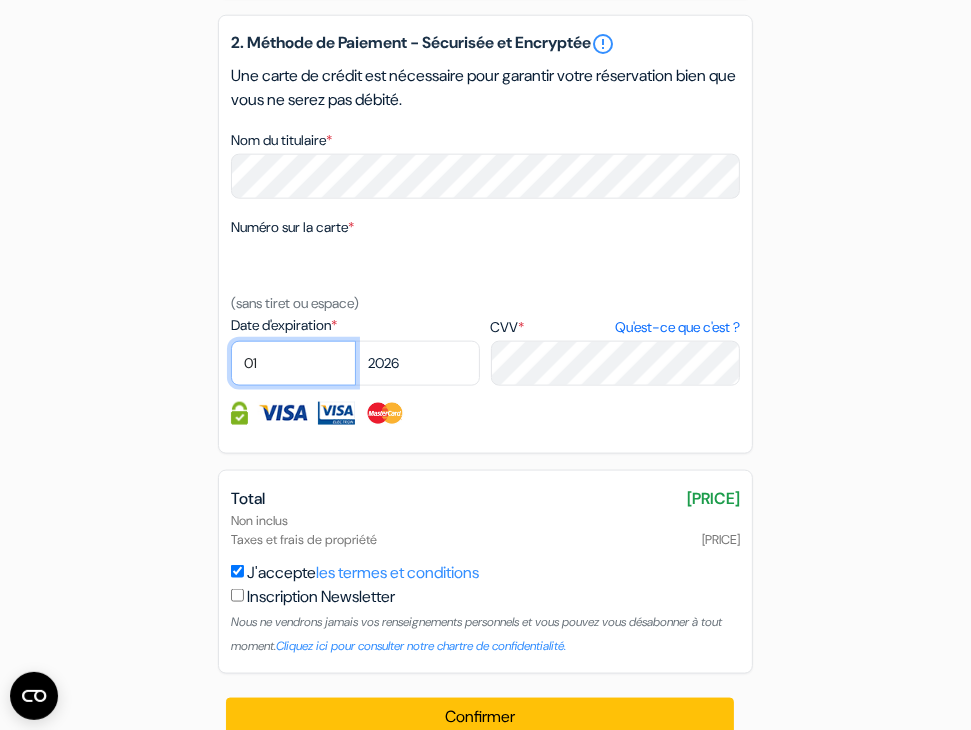 click on "01
02
03
04
05
06
07
08
09
10
11
12" at bounding box center (293, 363) 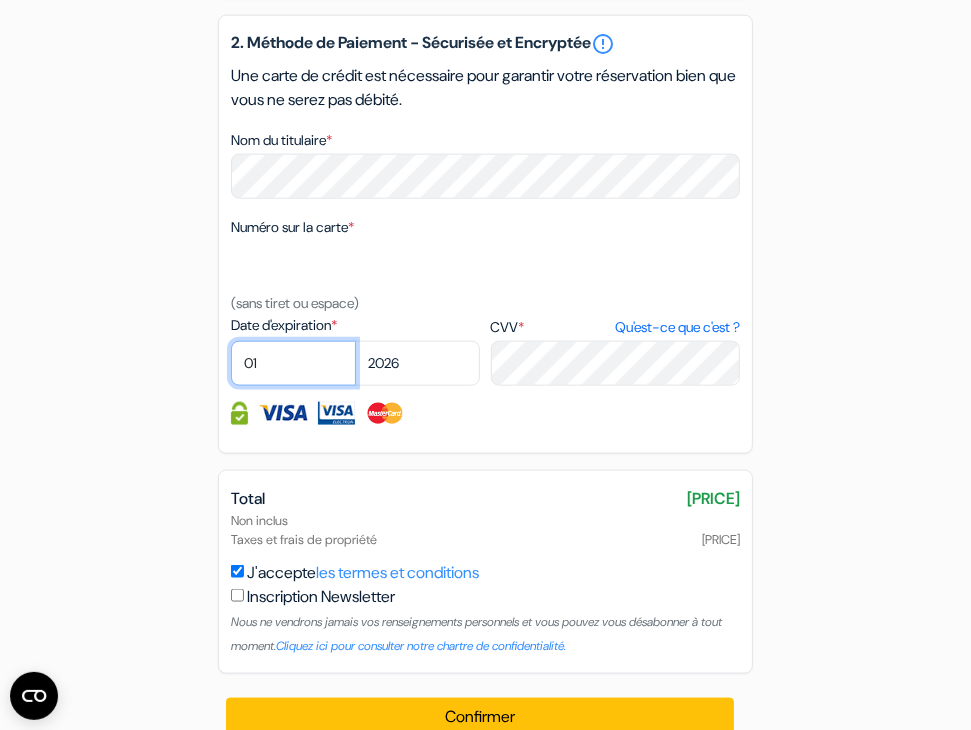select on "10" 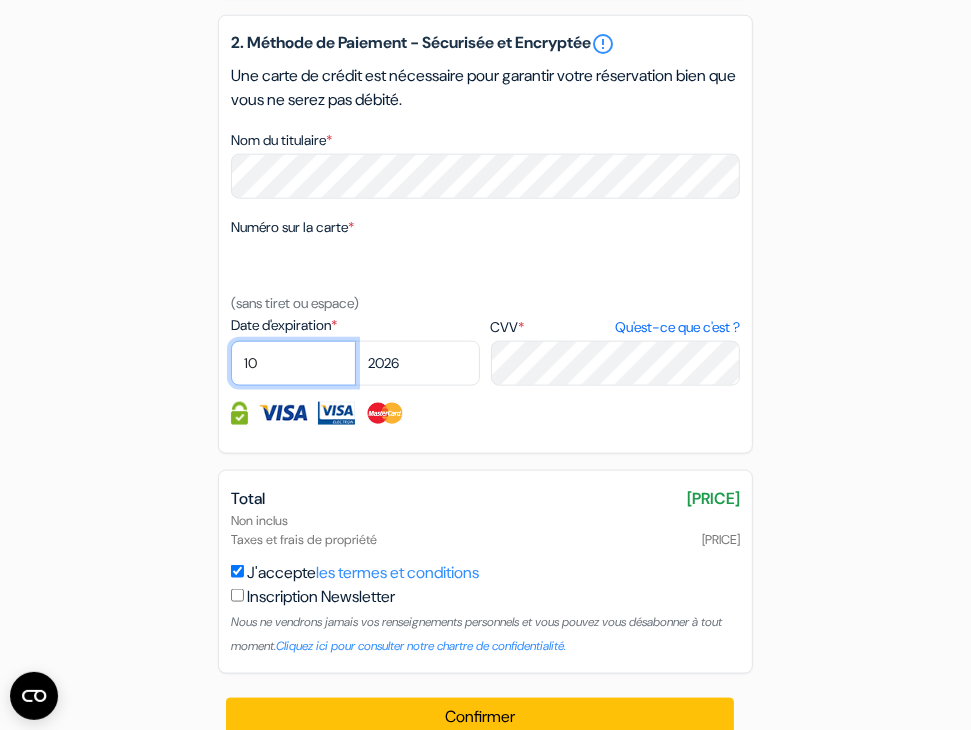 click on "01
02
03
04
05
06
07
08
09
10
11
12" at bounding box center [293, 363] 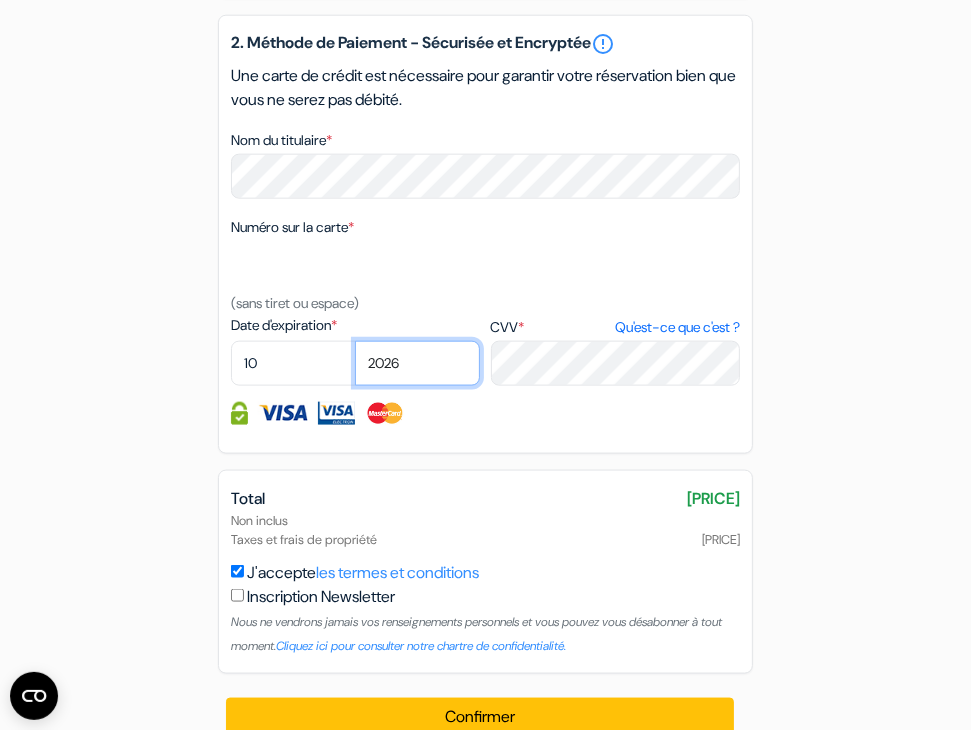 click on "2025
2026
2027
2028
2029
2030
2031
2032
2033
2034
2035
2036 2037 2038 2039 2040 2041" at bounding box center [417, 363] 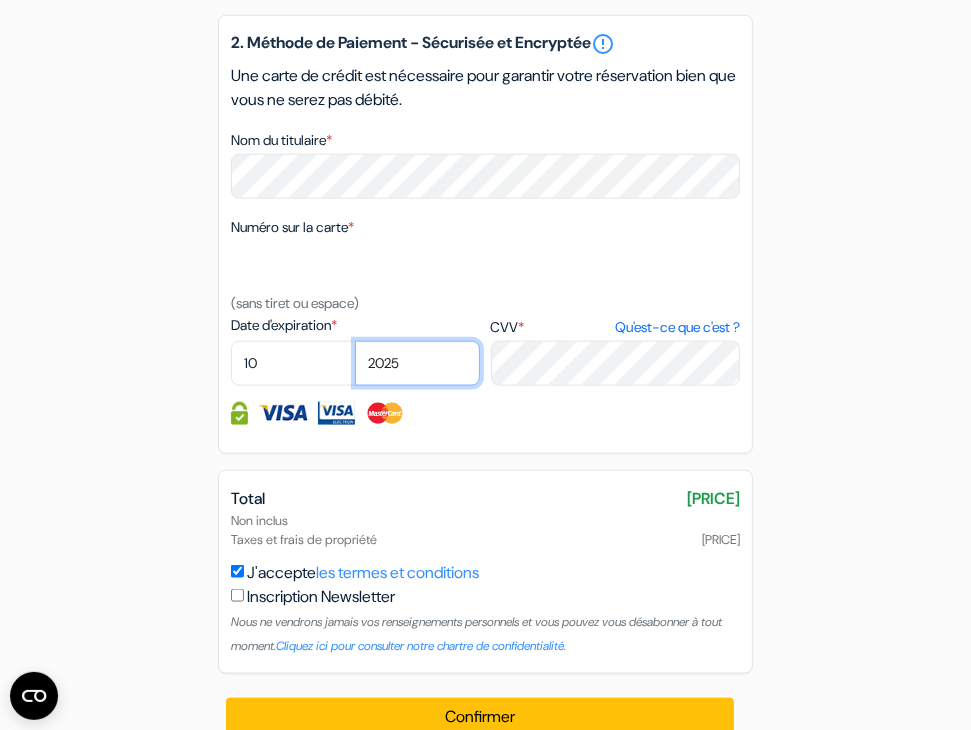 click on "2025
2026
2027
2028
2029
2030
2031
2032
2033
2034
2035
2036 2037 2038 2039 2040 2041" at bounding box center (417, 363) 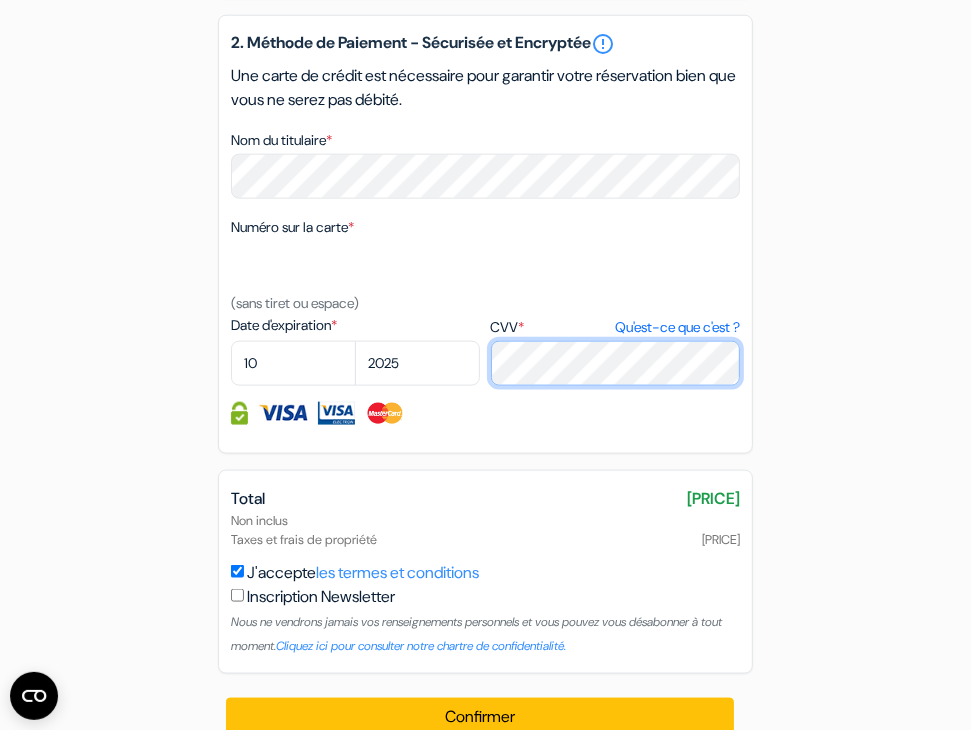 scroll, scrollTop: 1529, scrollLeft: 0, axis: vertical 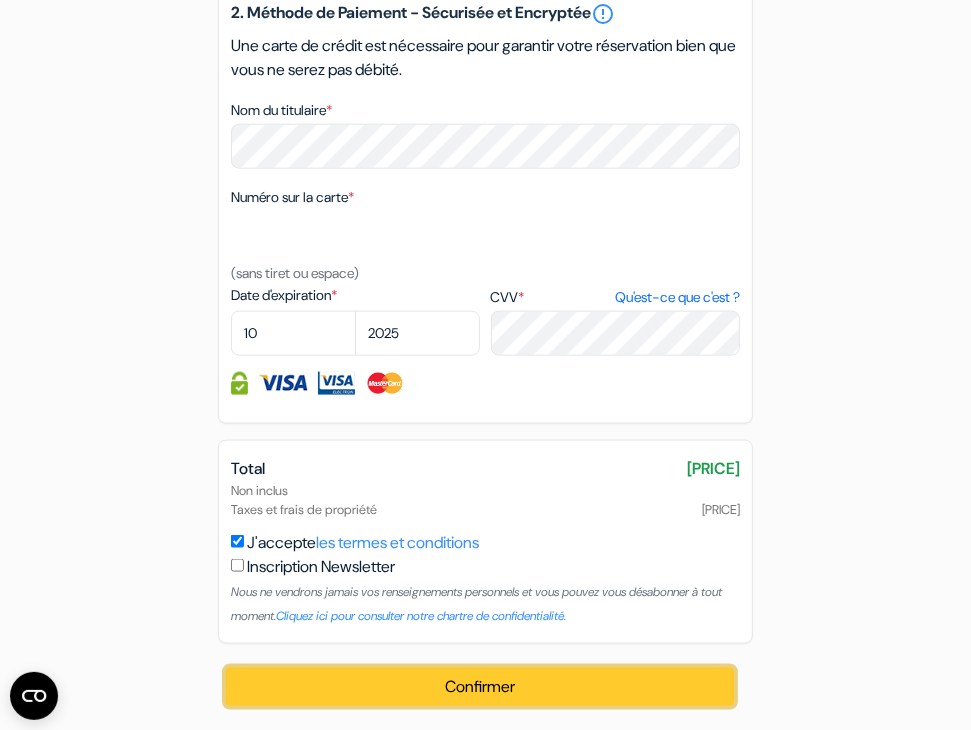 click on "Confirmer
Loading..." at bounding box center (480, 687) 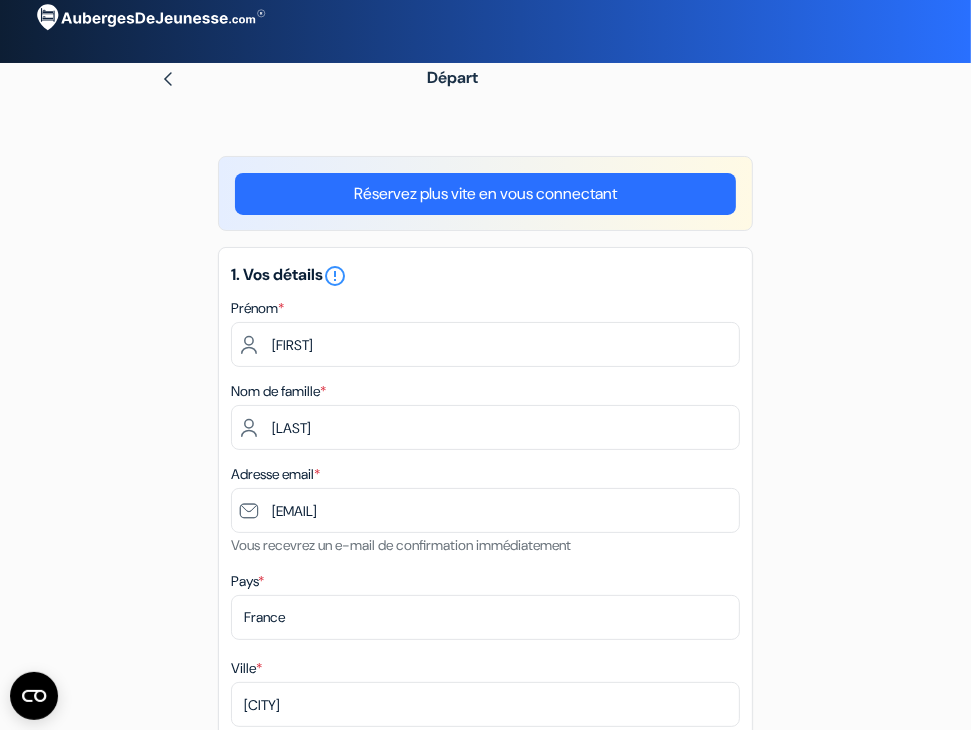 scroll, scrollTop: 0, scrollLeft: 0, axis: both 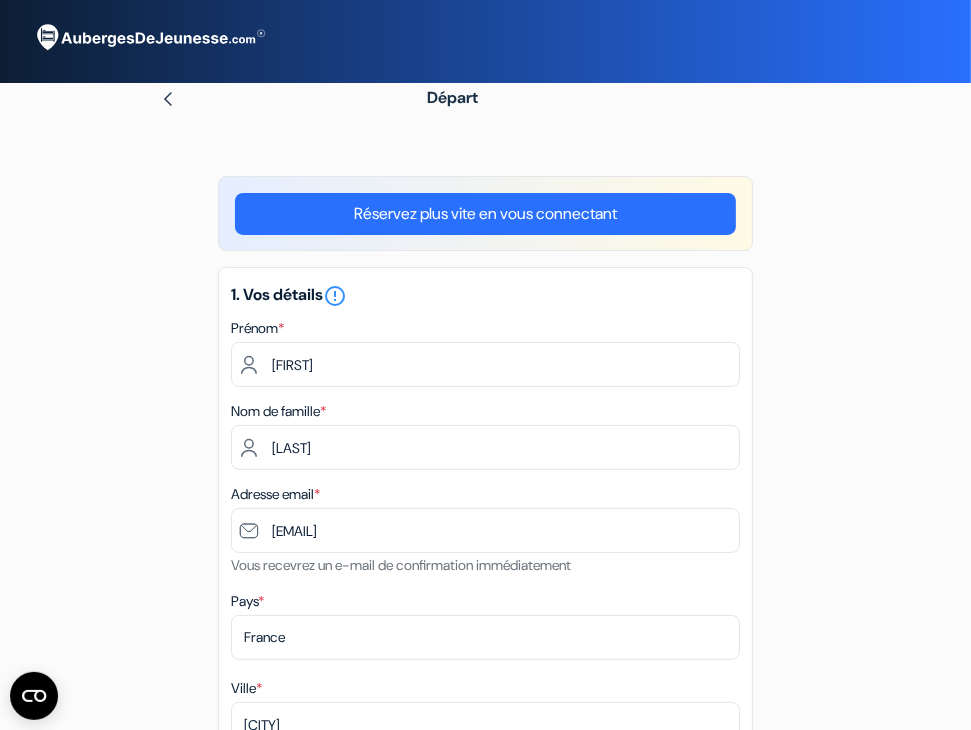 click on "Réservez plus vite en vous connectant" at bounding box center (485, 214) 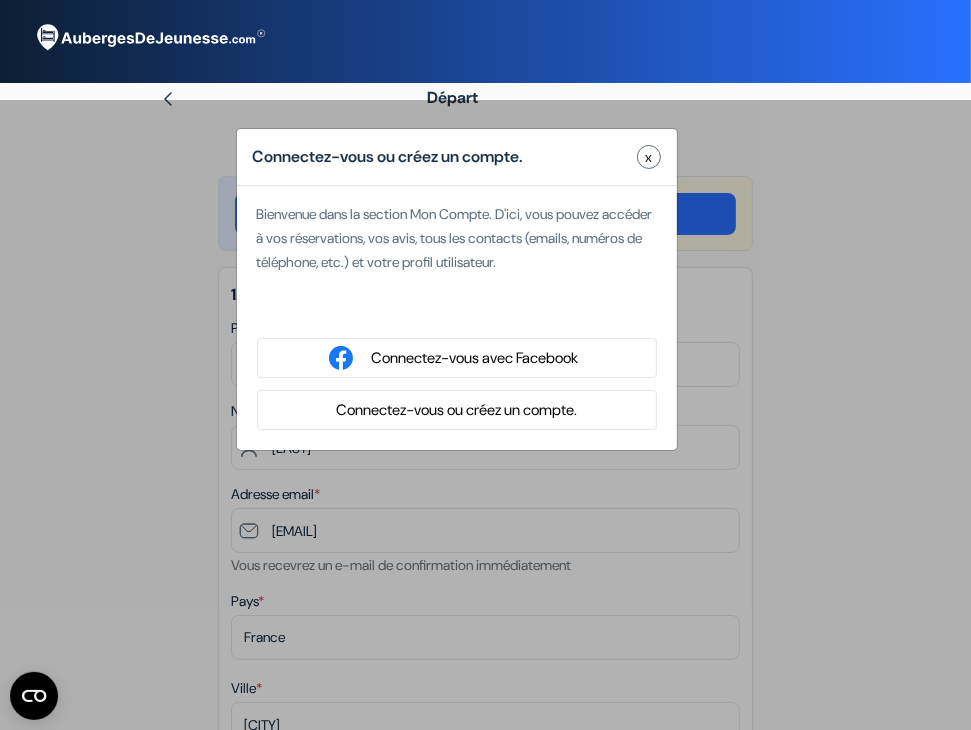 select 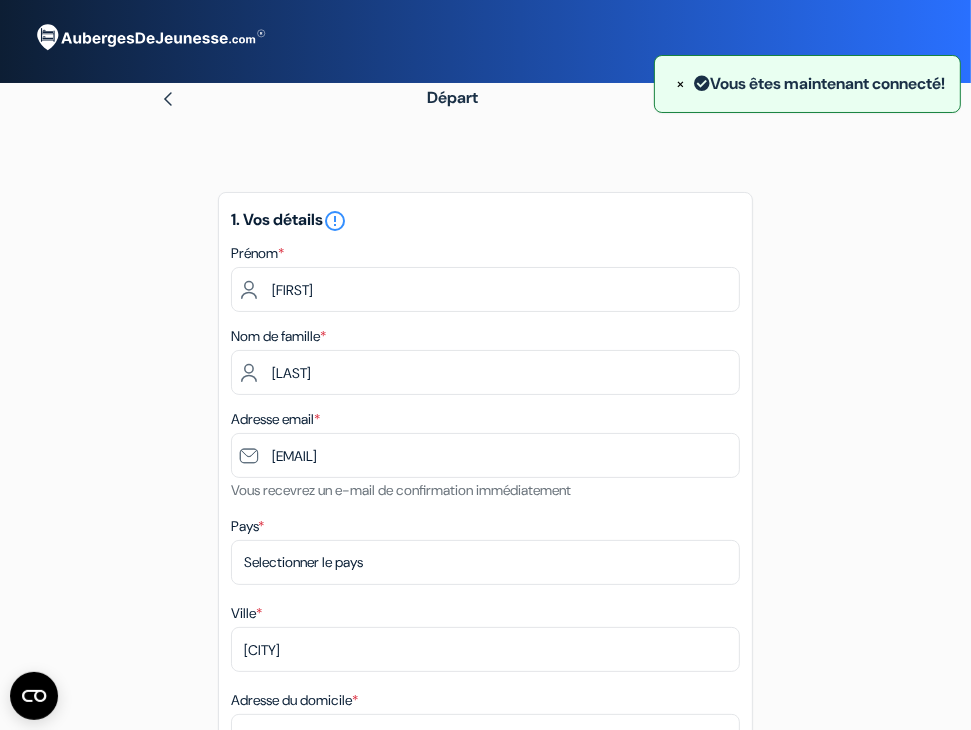 scroll, scrollTop: 216, scrollLeft: 0, axis: vertical 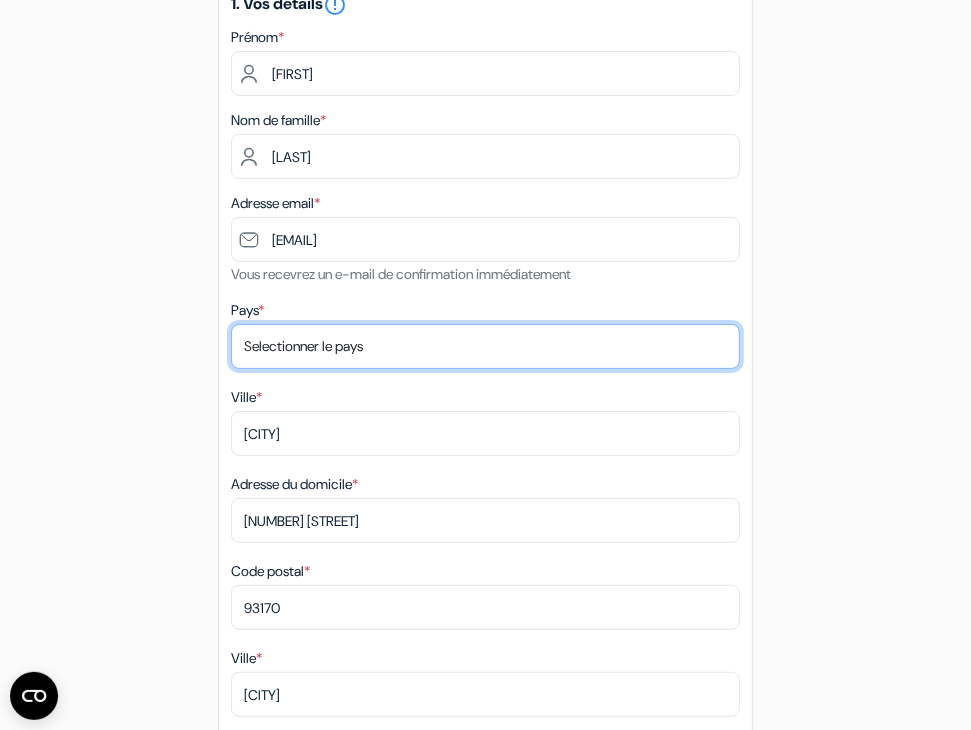 click on "Selectionner le pays
Abkhazie
Afghanistan
Afrique du Sud
Albanie
Algérie
Allemagne
Andorre
Angola
Anguilla" at bounding box center [485, 346] 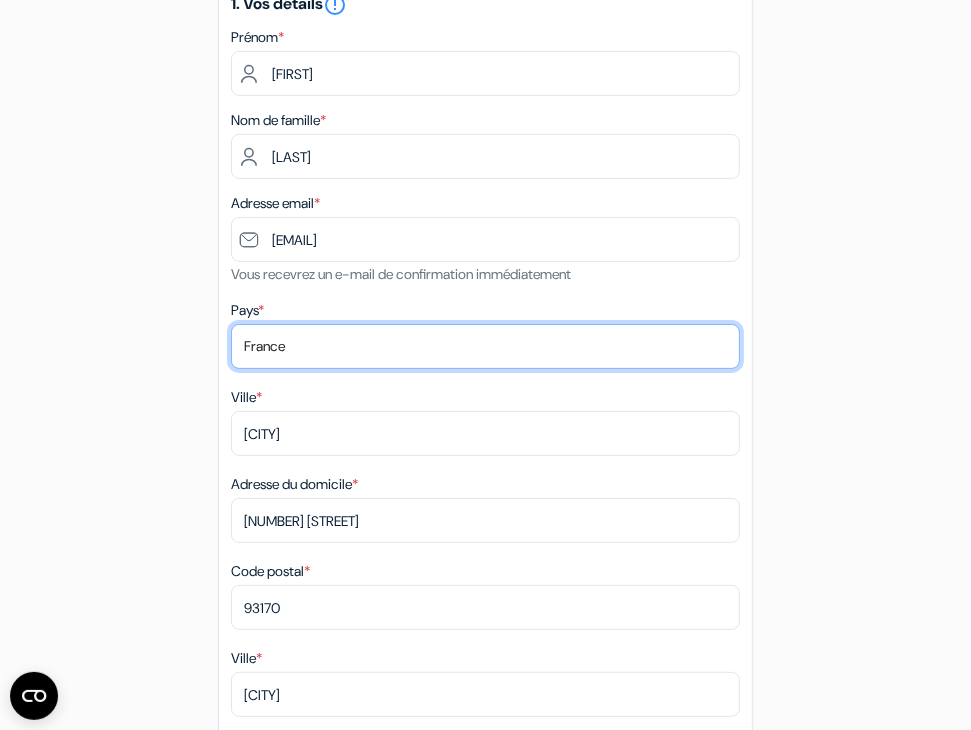 click on "Selectionner le pays
Abkhazie
Afghanistan
Afrique du Sud
Albanie
Algérie
Allemagne
Andorre
Angola
Anguilla" at bounding box center [485, 346] 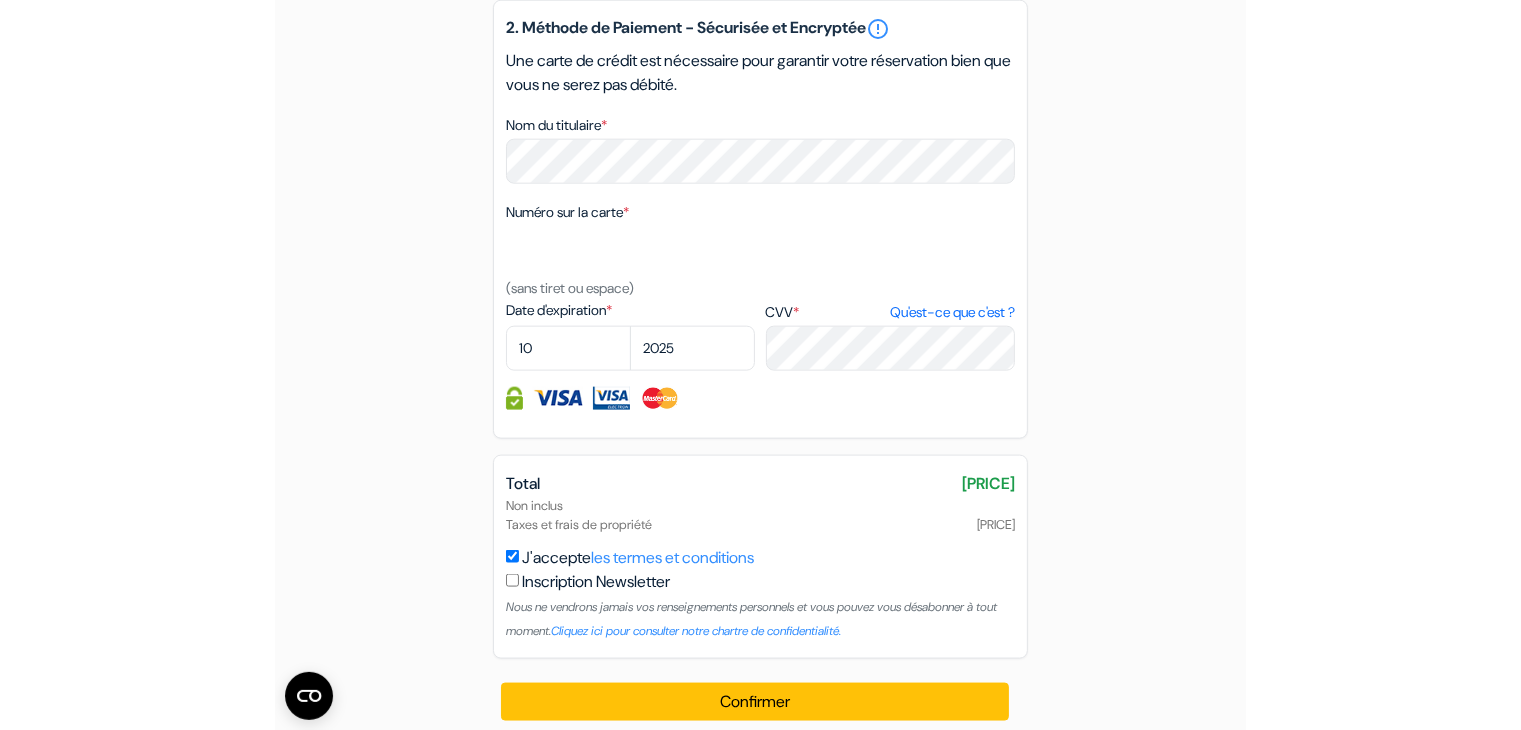 scroll, scrollTop: 1454, scrollLeft: 0, axis: vertical 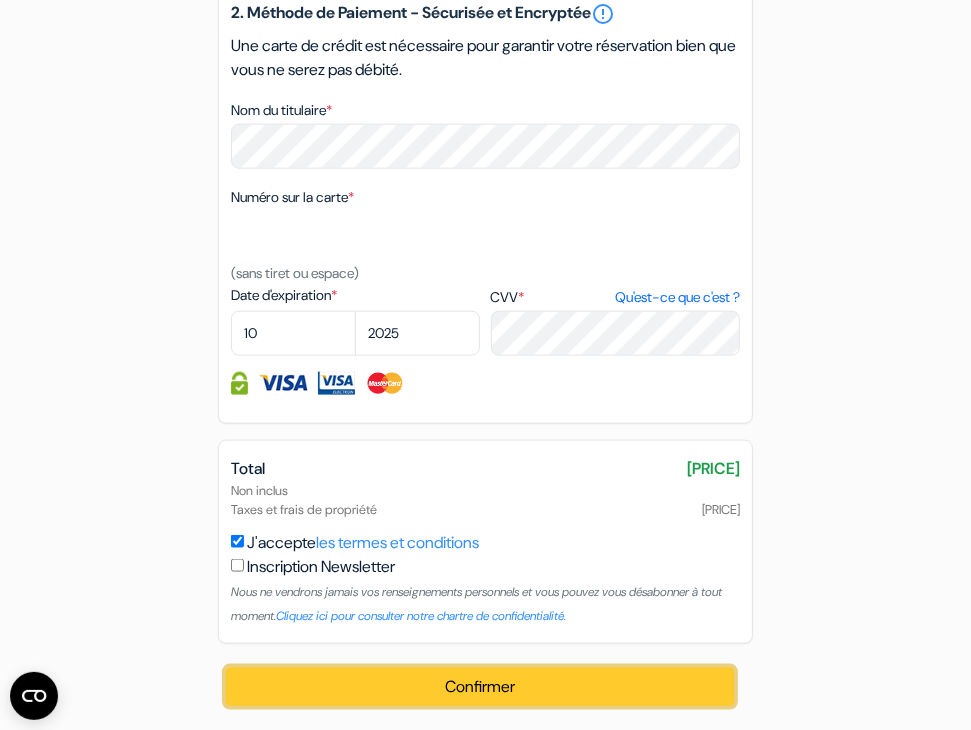 click on "Confirmer
Loading..." at bounding box center [480, 687] 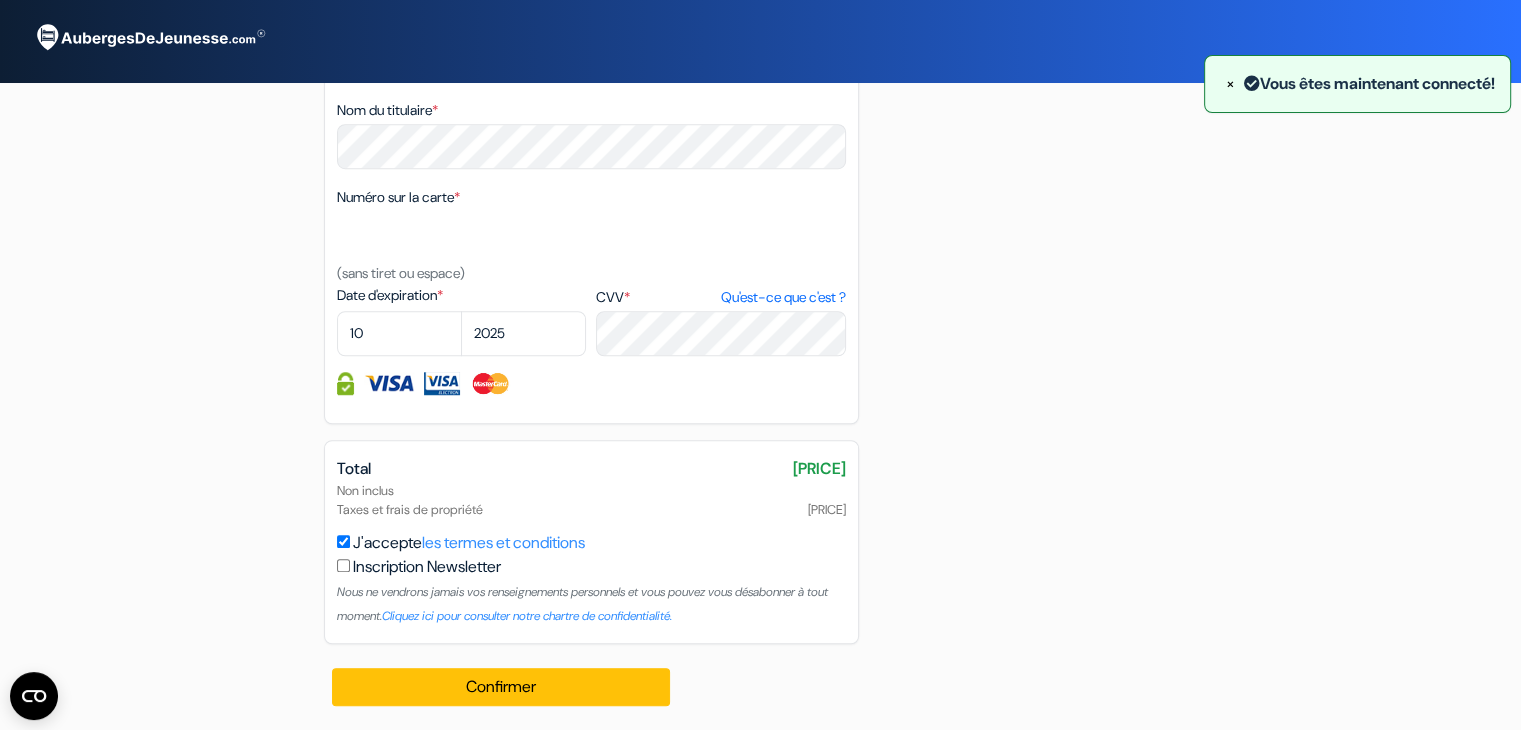 click on "Inscription Newsletter" at bounding box center (427, 567) 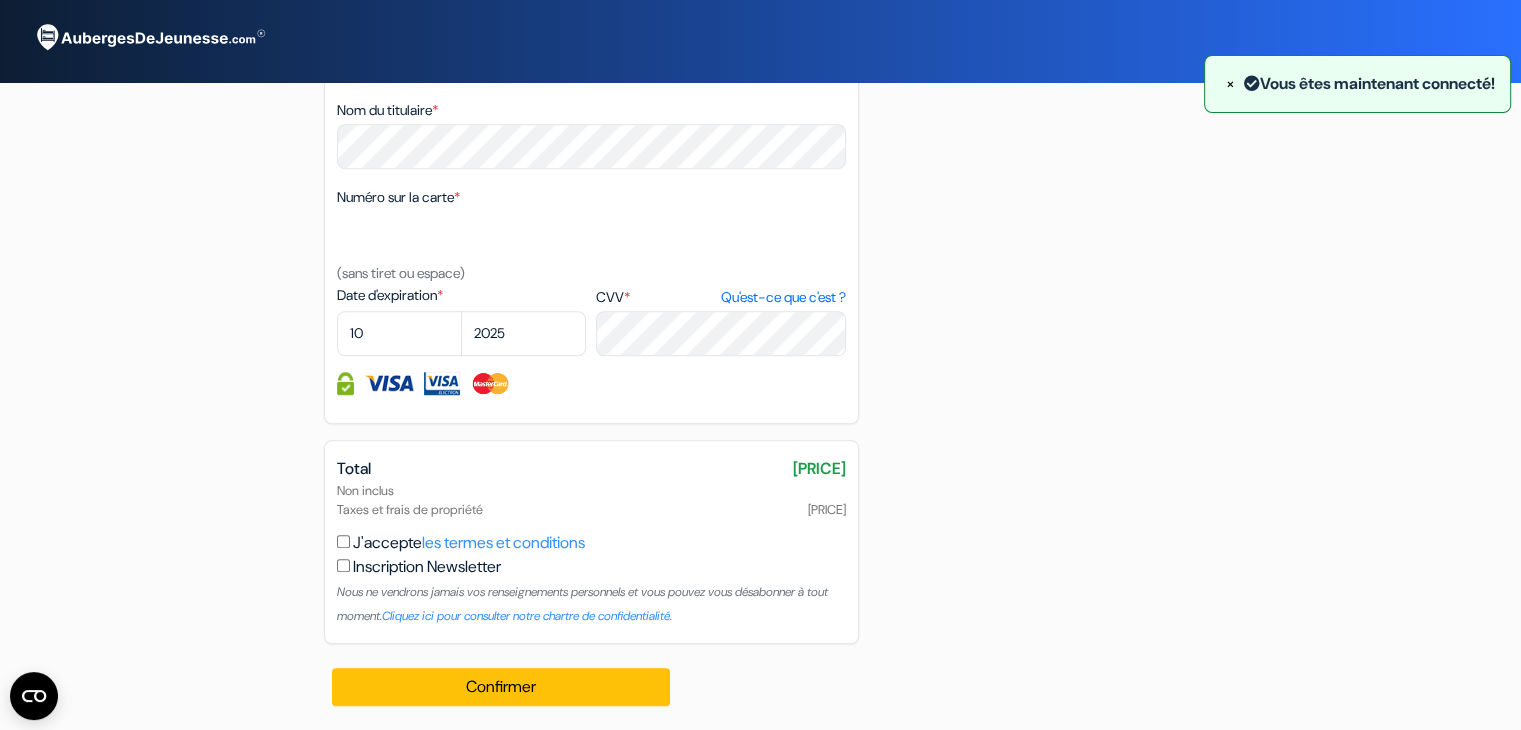 click on "Inscription Newsletter" at bounding box center [427, 567] 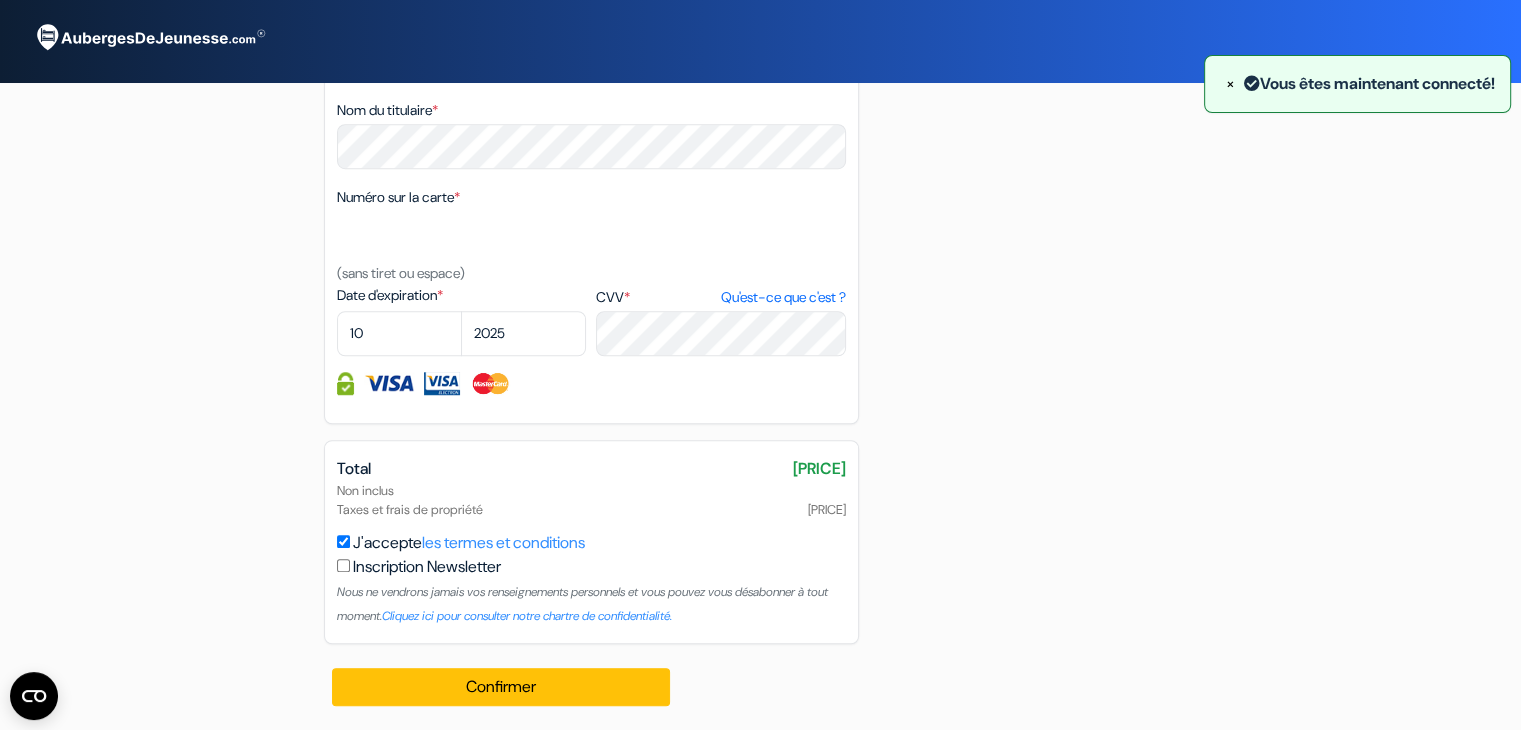 click at bounding box center (343, 565) 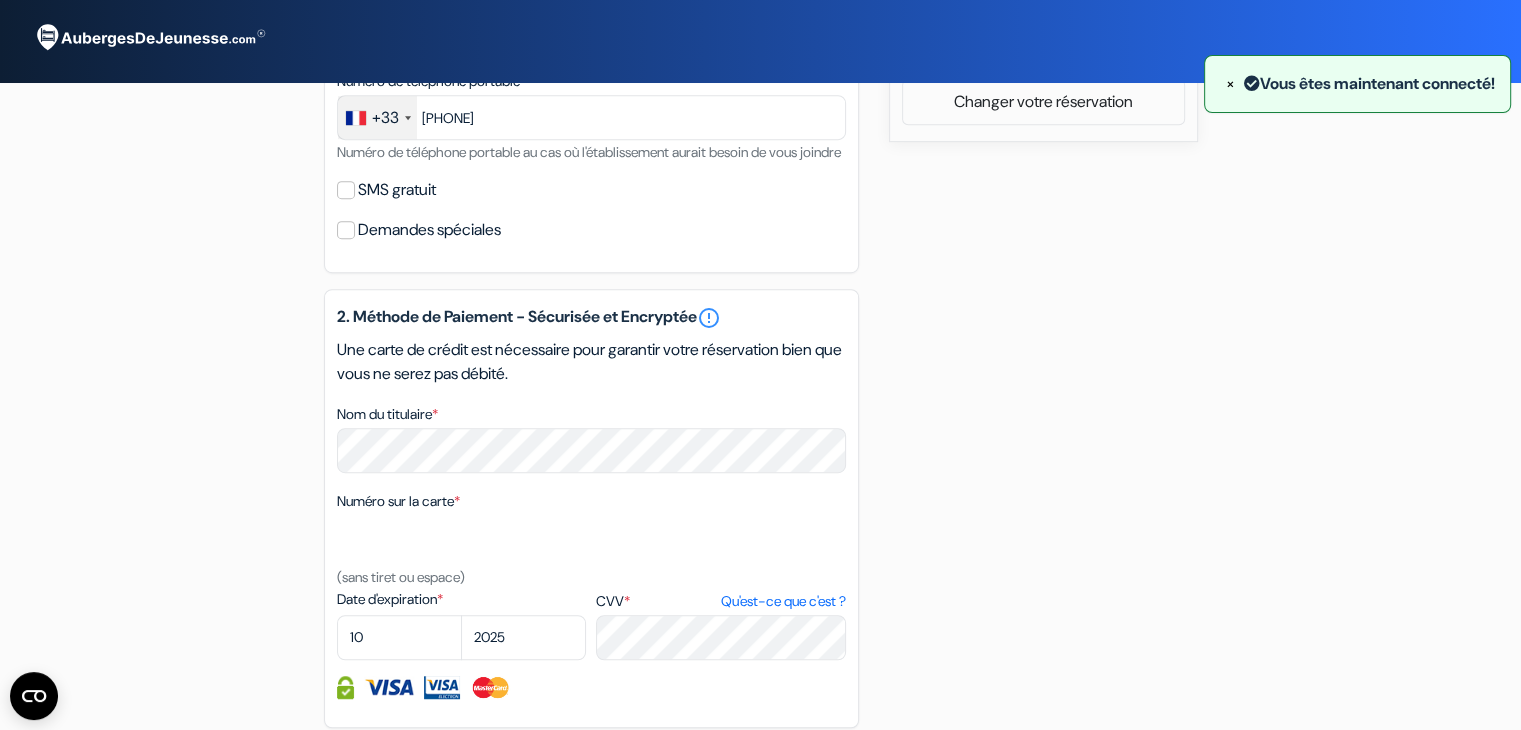 scroll, scrollTop: 1122, scrollLeft: 0, axis: vertical 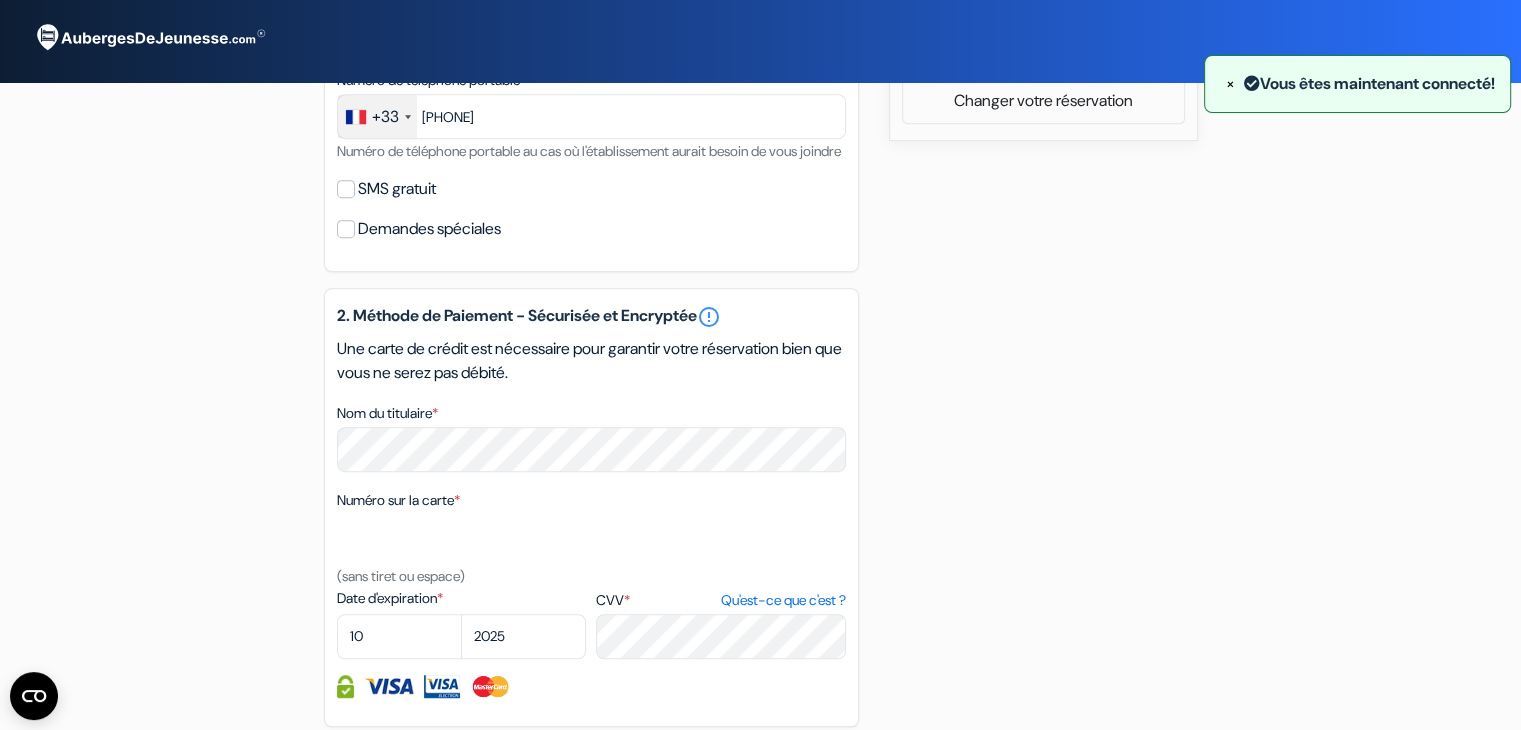 click on "SMS gratuit" at bounding box center (397, 189) 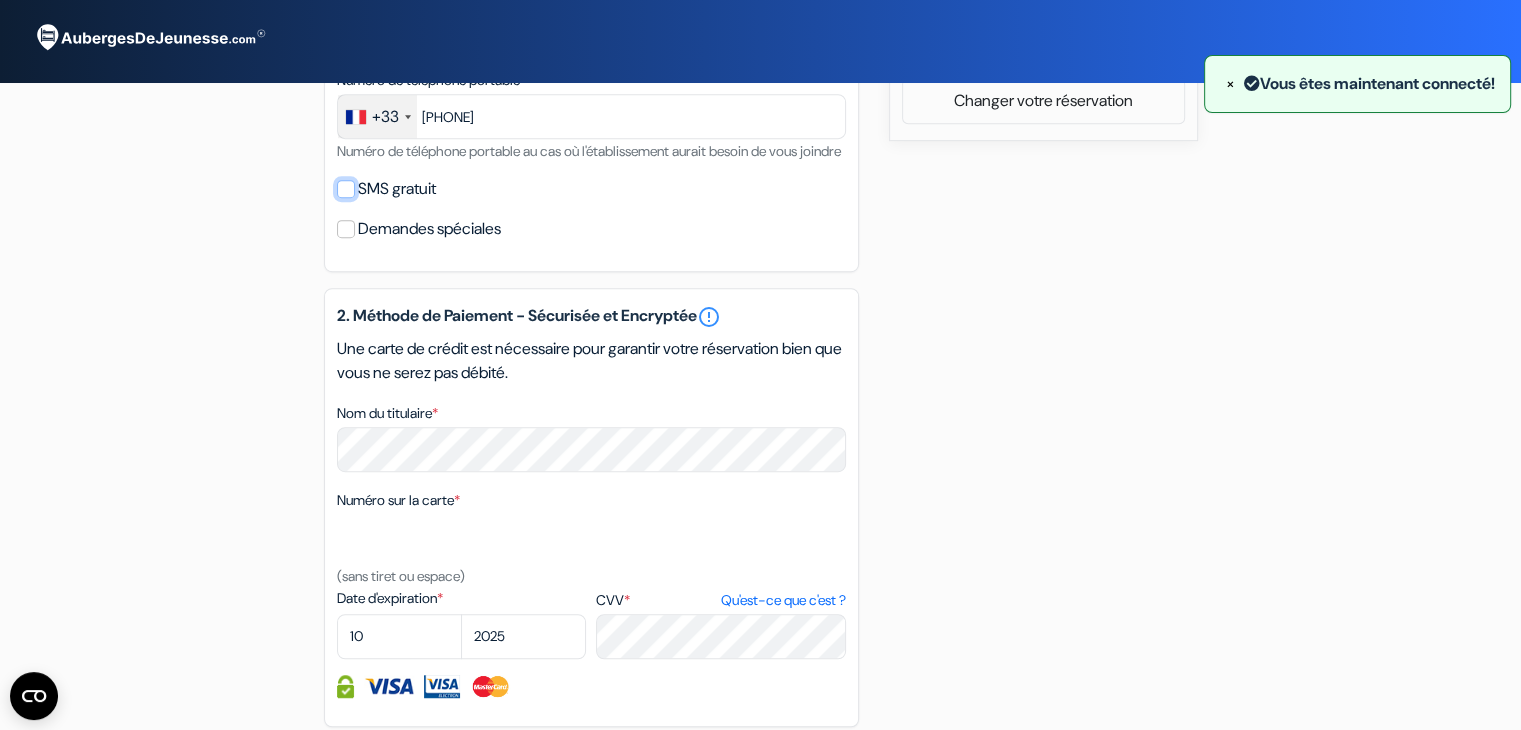 click on "SMS gratuit" at bounding box center [346, 189] 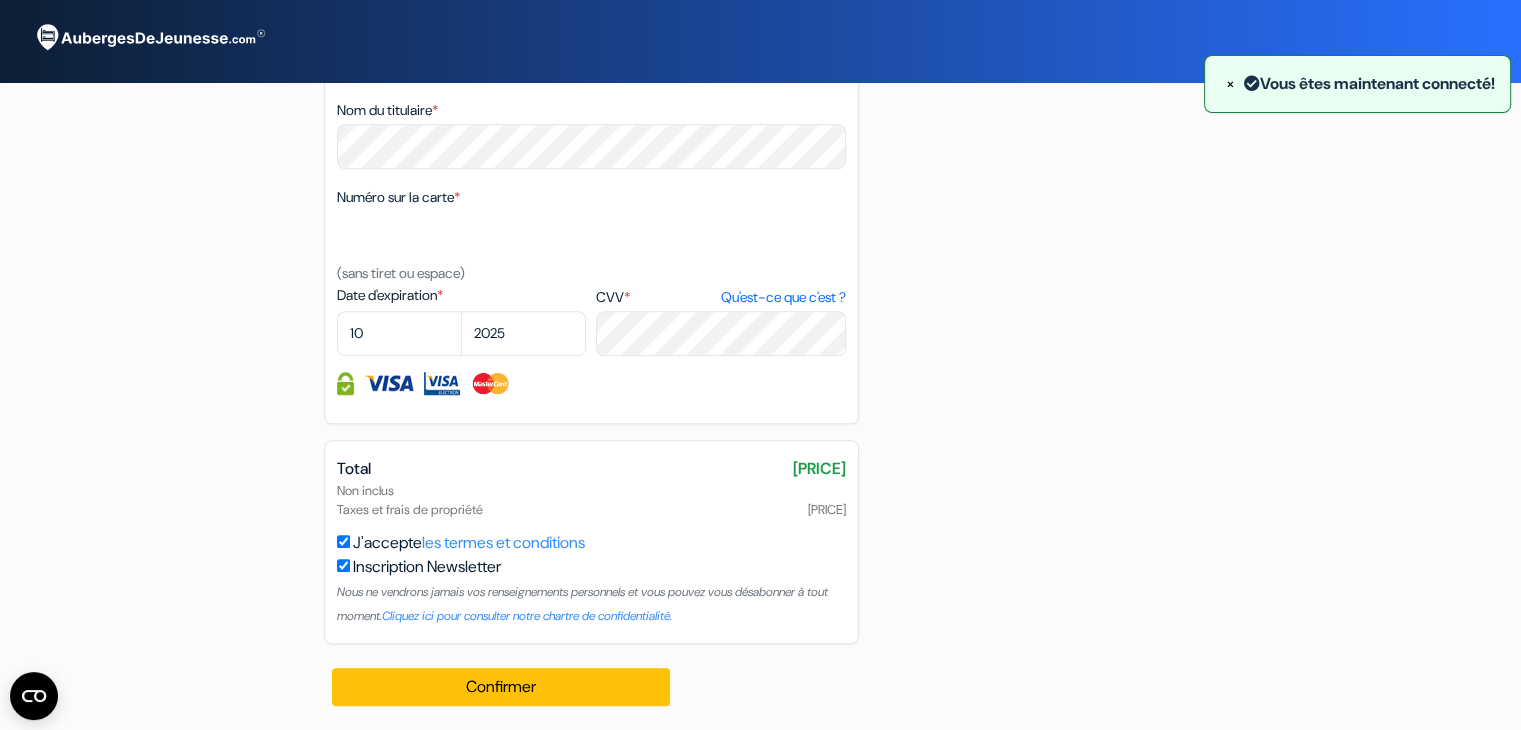scroll, scrollTop: 1511, scrollLeft: 0, axis: vertical 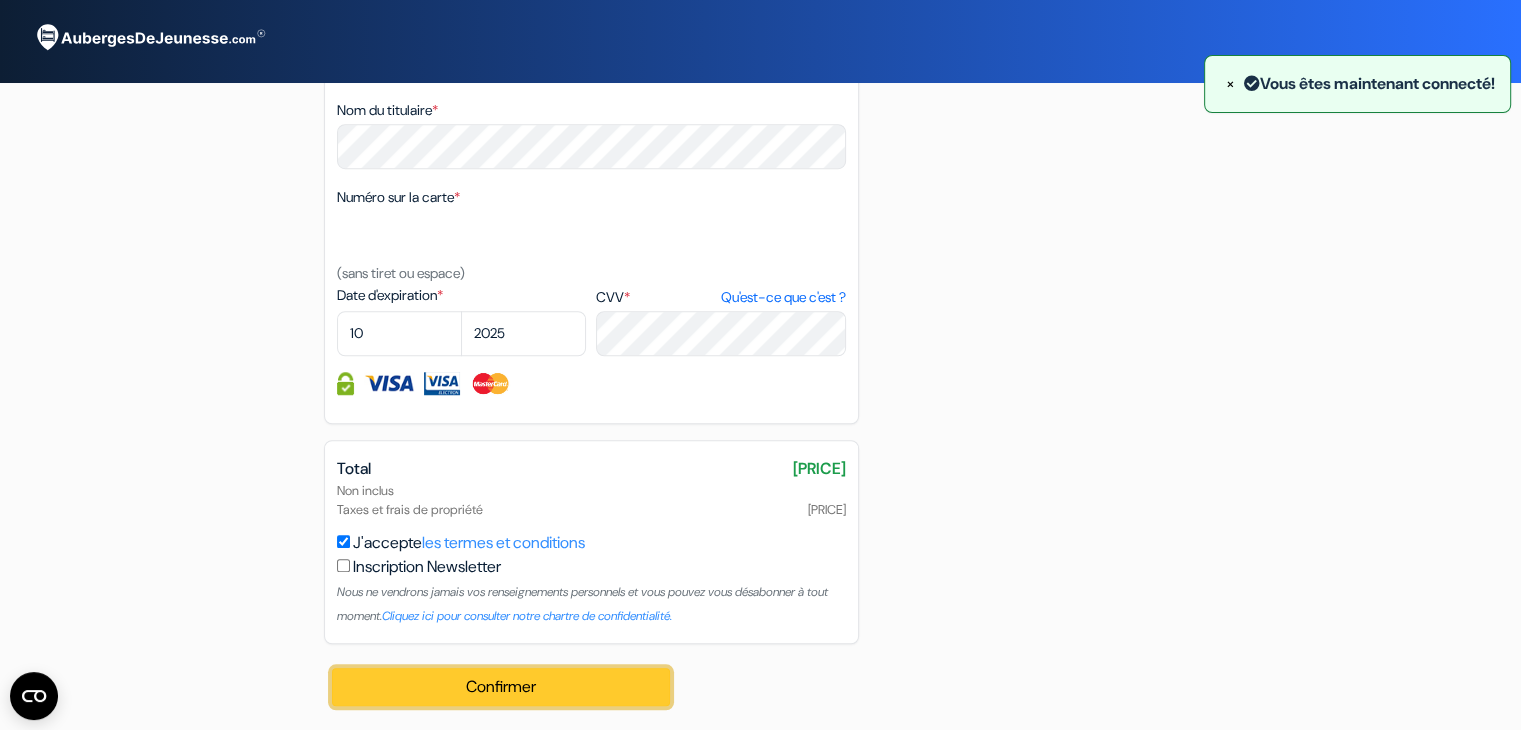 click on "Confirmer
Loading..." at bounding box center (501, 687) 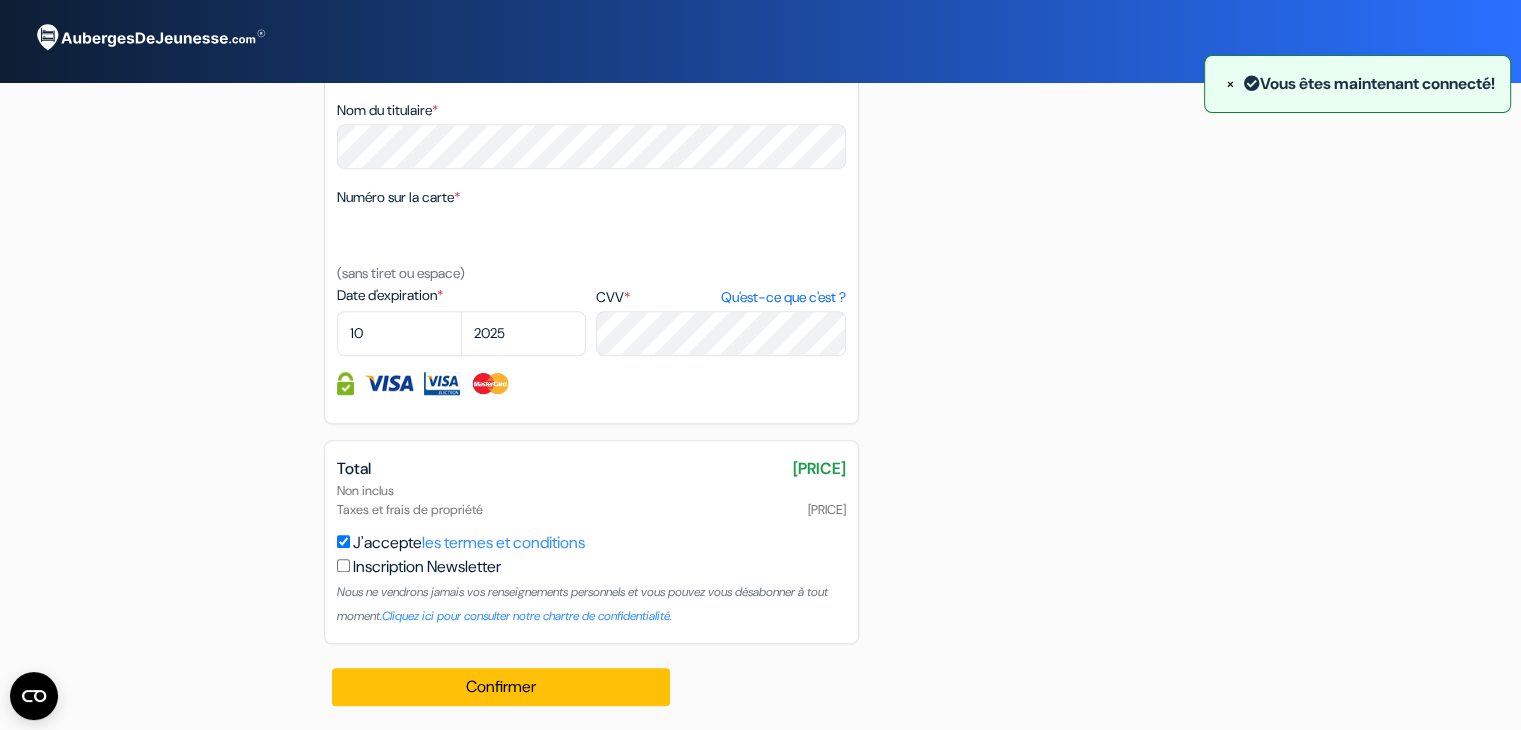 click on "Inscription Newsletter" at bounding box center [427, 567] 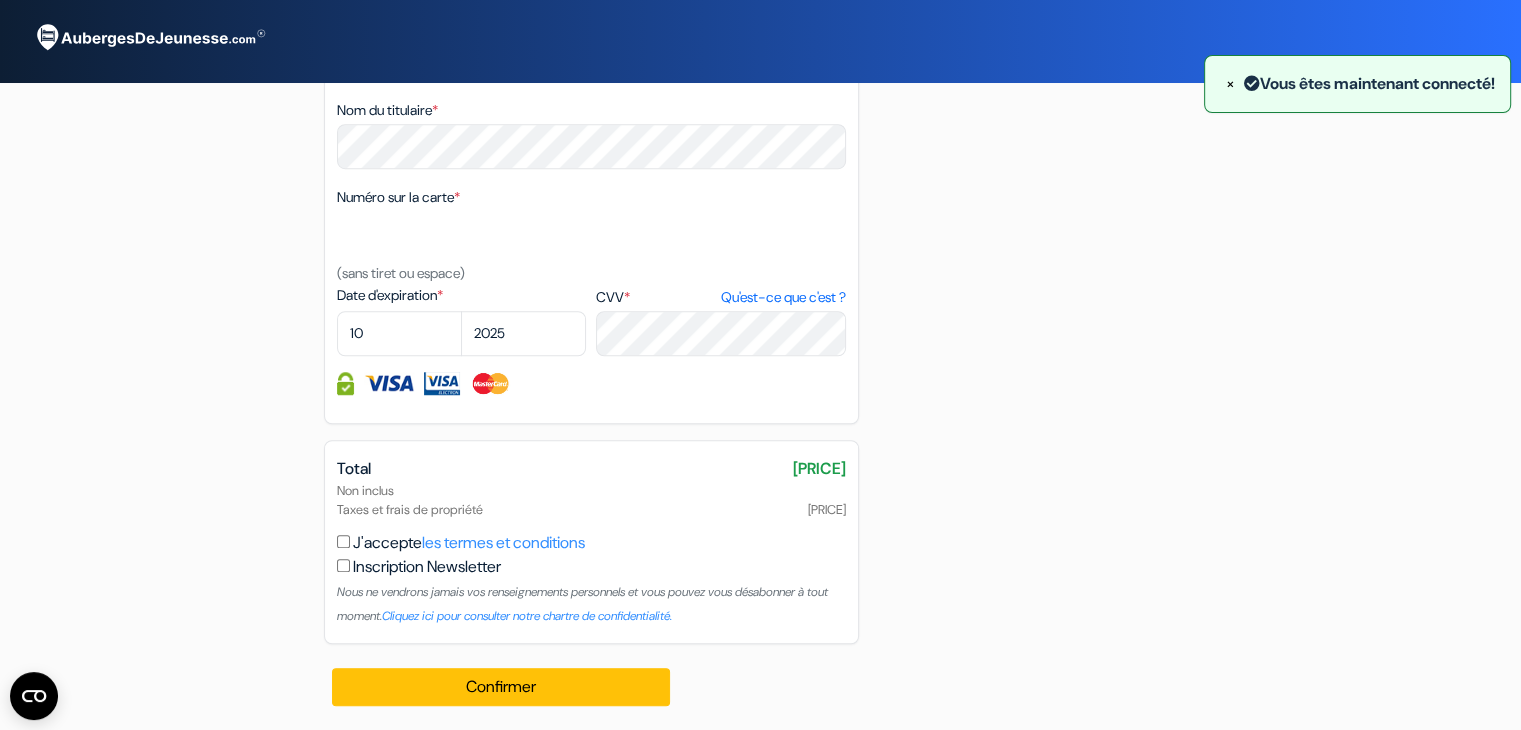 click on "Inscription Newsletter" at bounding box center (427, 567) 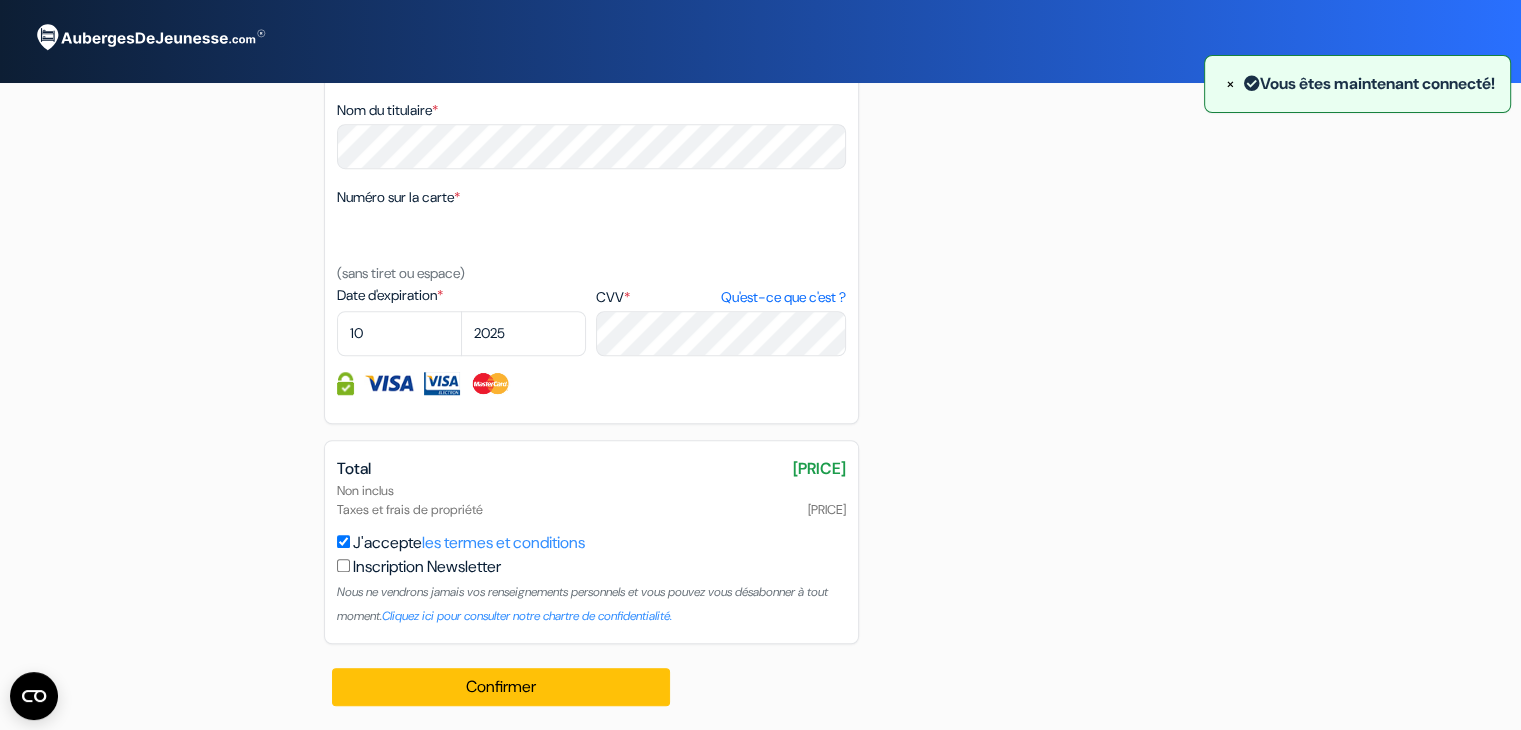 click at bounding box center [343, 565] 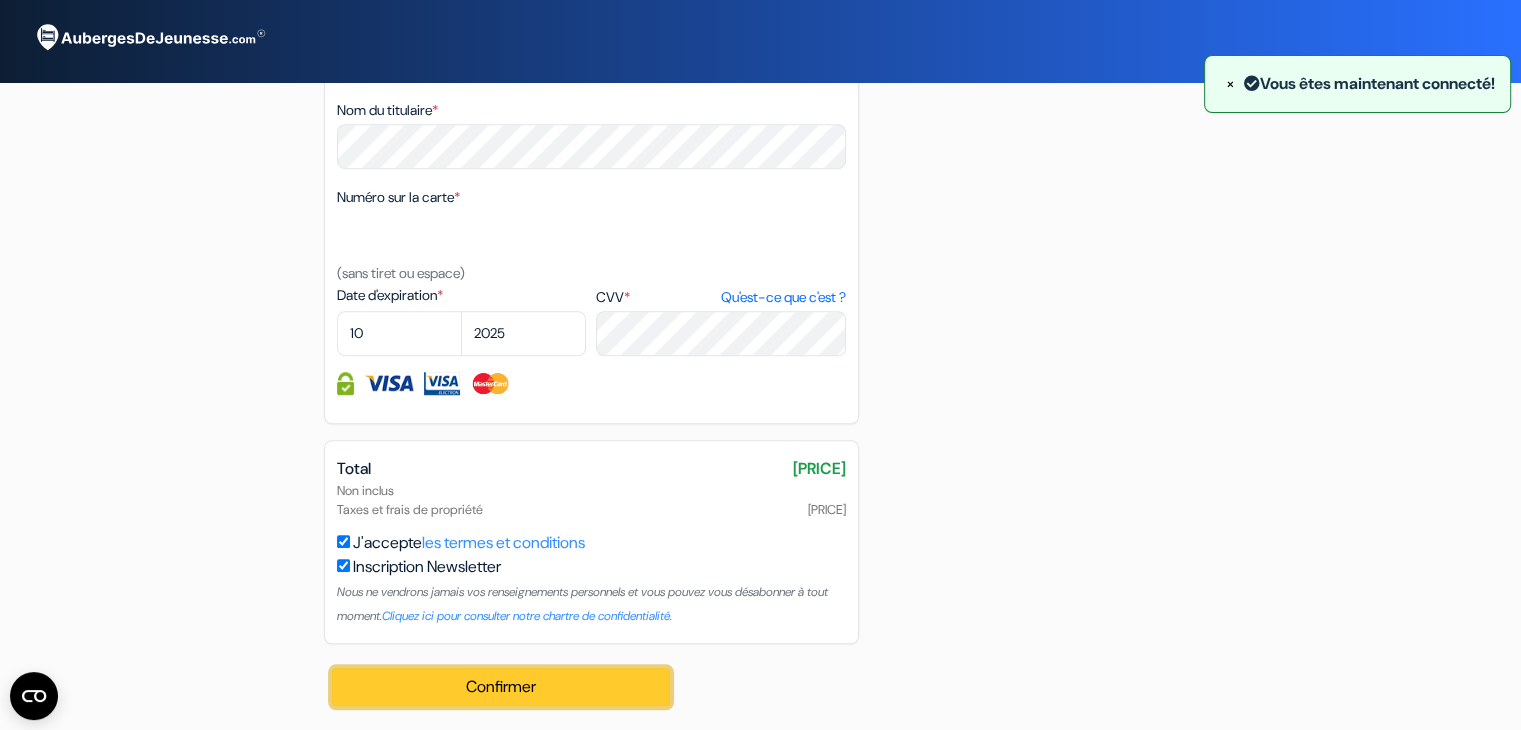 click on "Confirmer
Loading..." at bounding box center (501, 687) 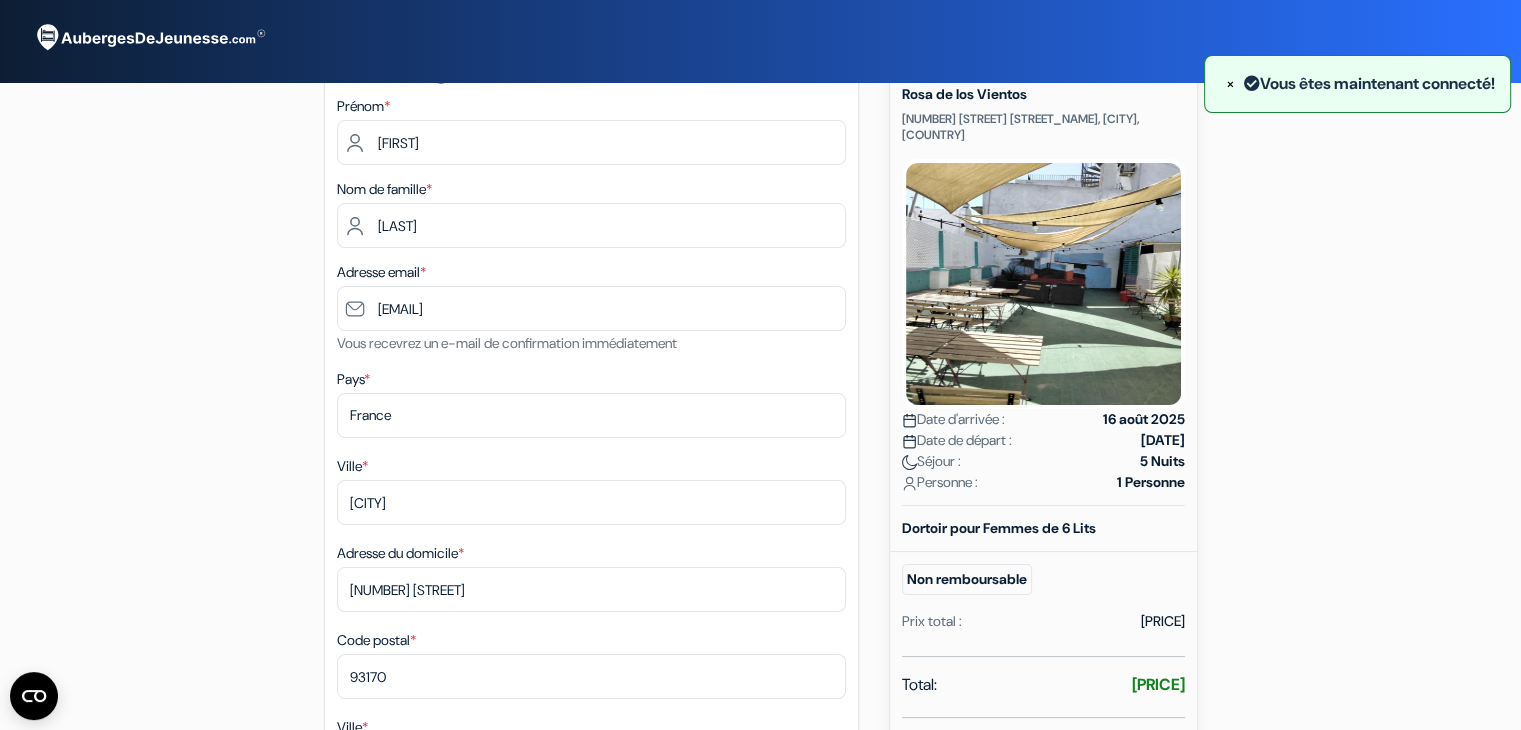 scroll, scrollTop: 0, scrollLeft: 0, axis: both 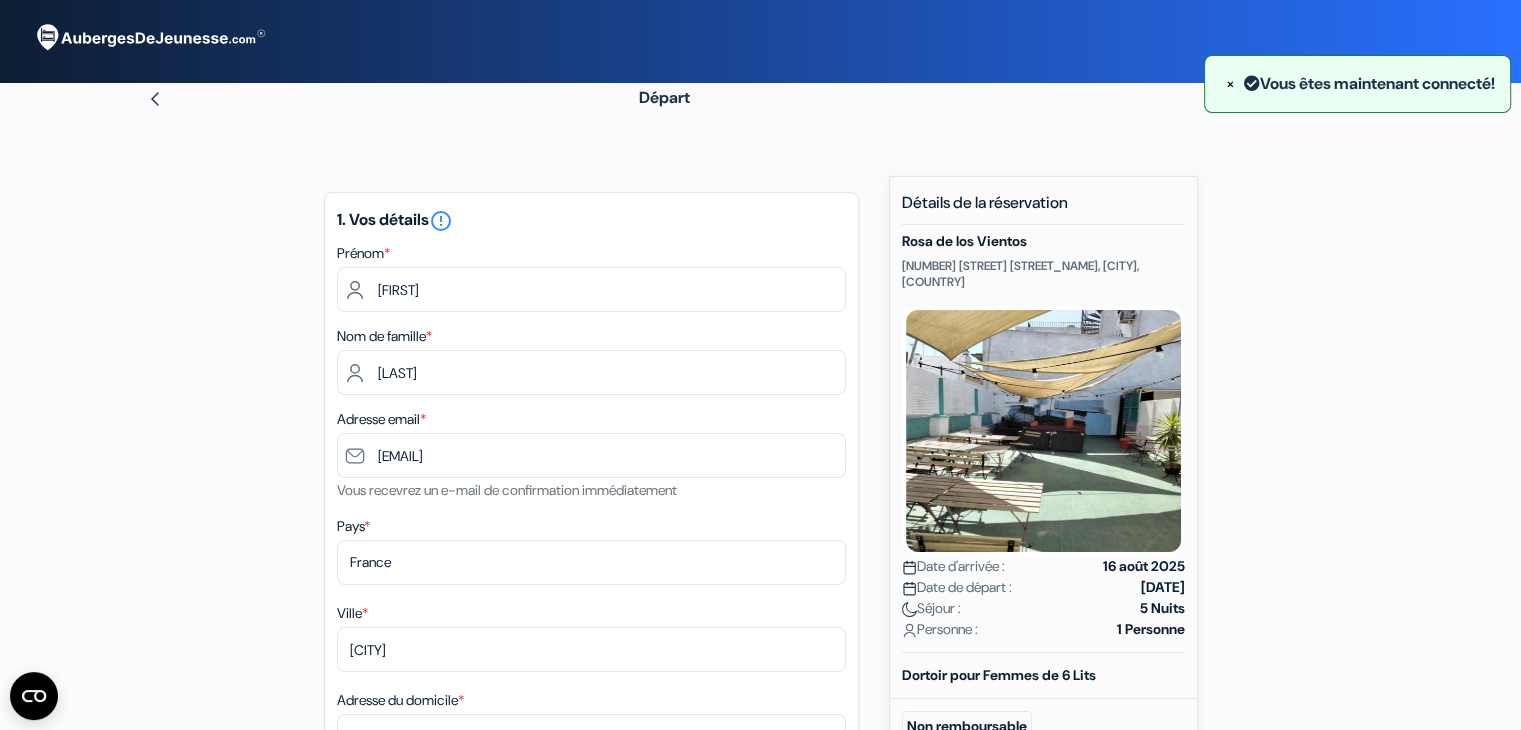 click at bounding box center [149, 38] 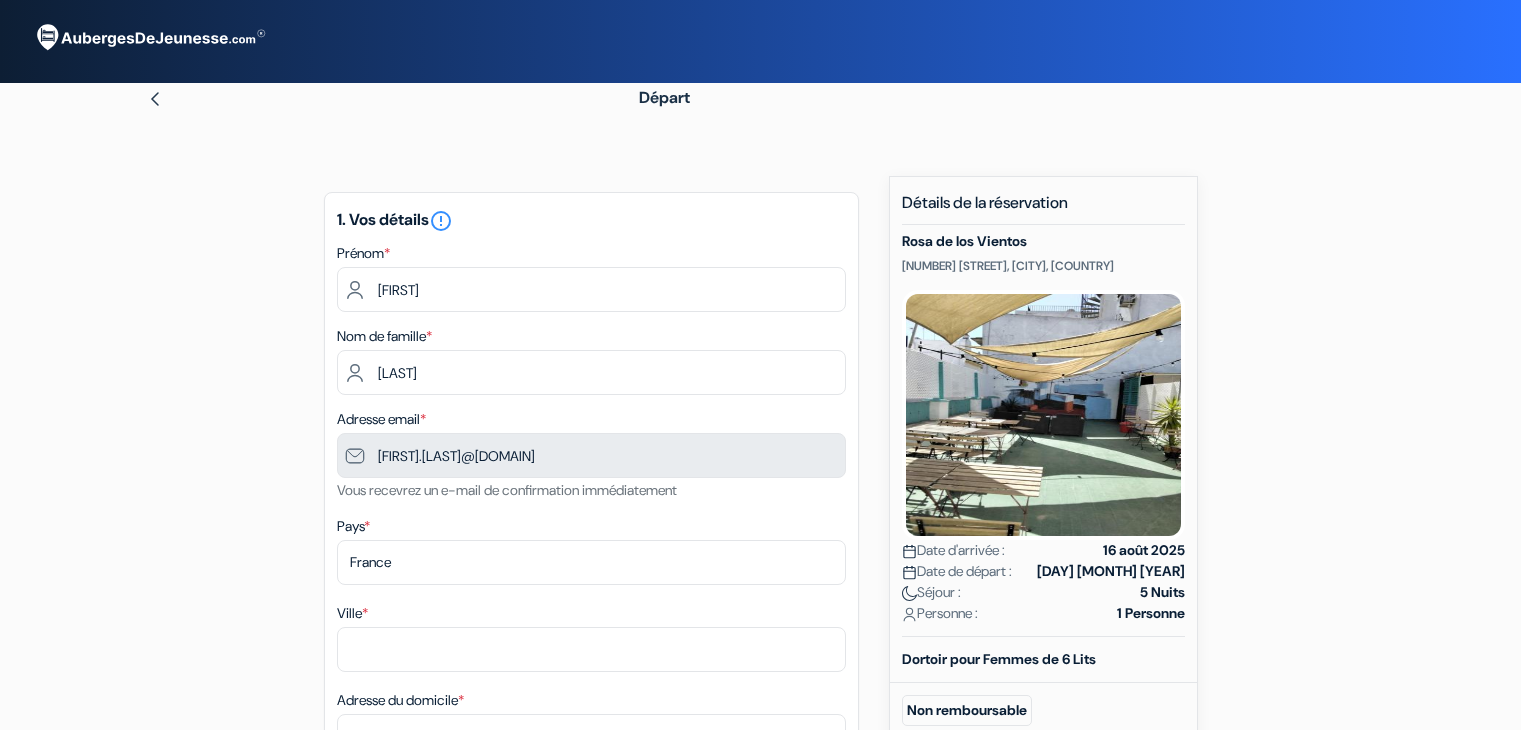 scroll, scrollTop: 0, scrollLeft: 0, axis: both 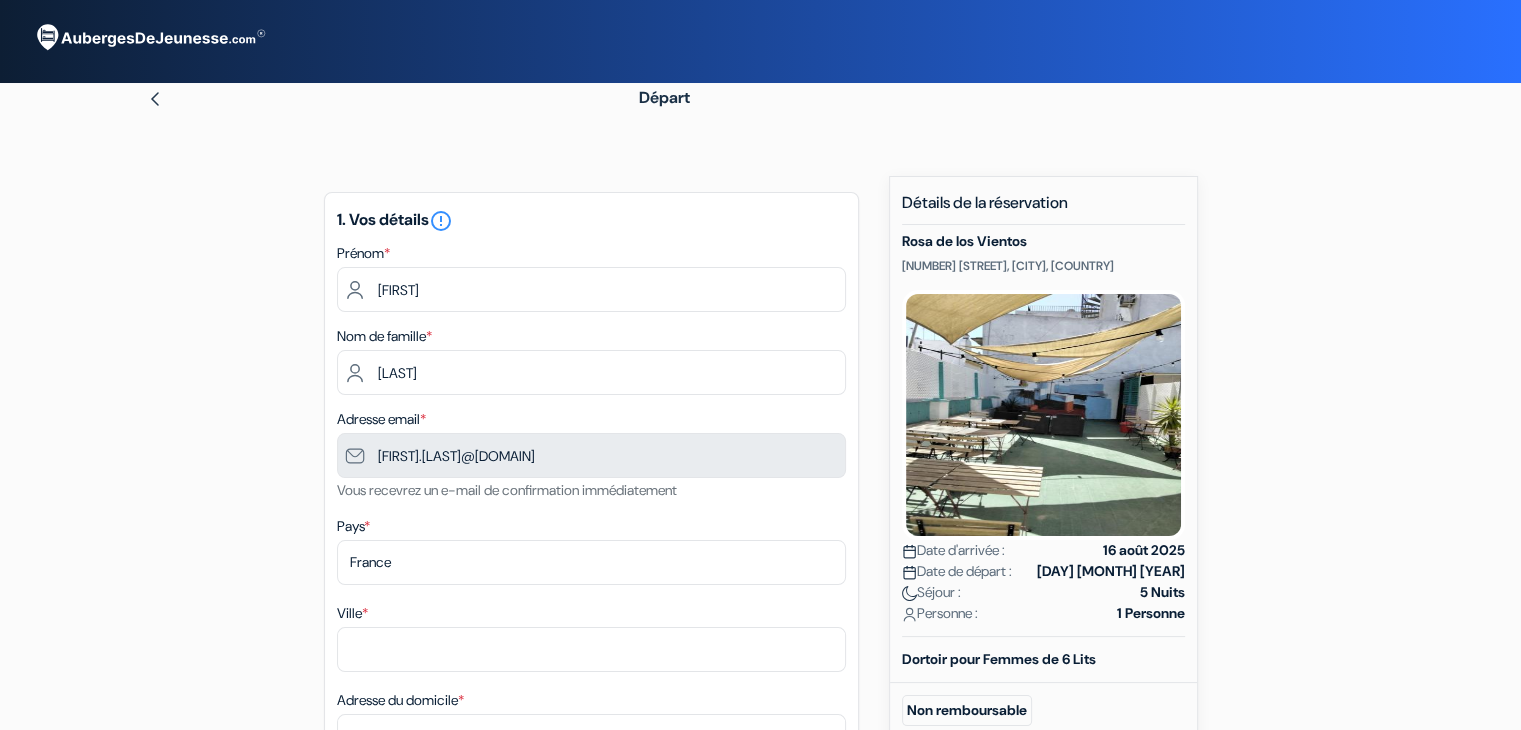 type on "[PHONE]" 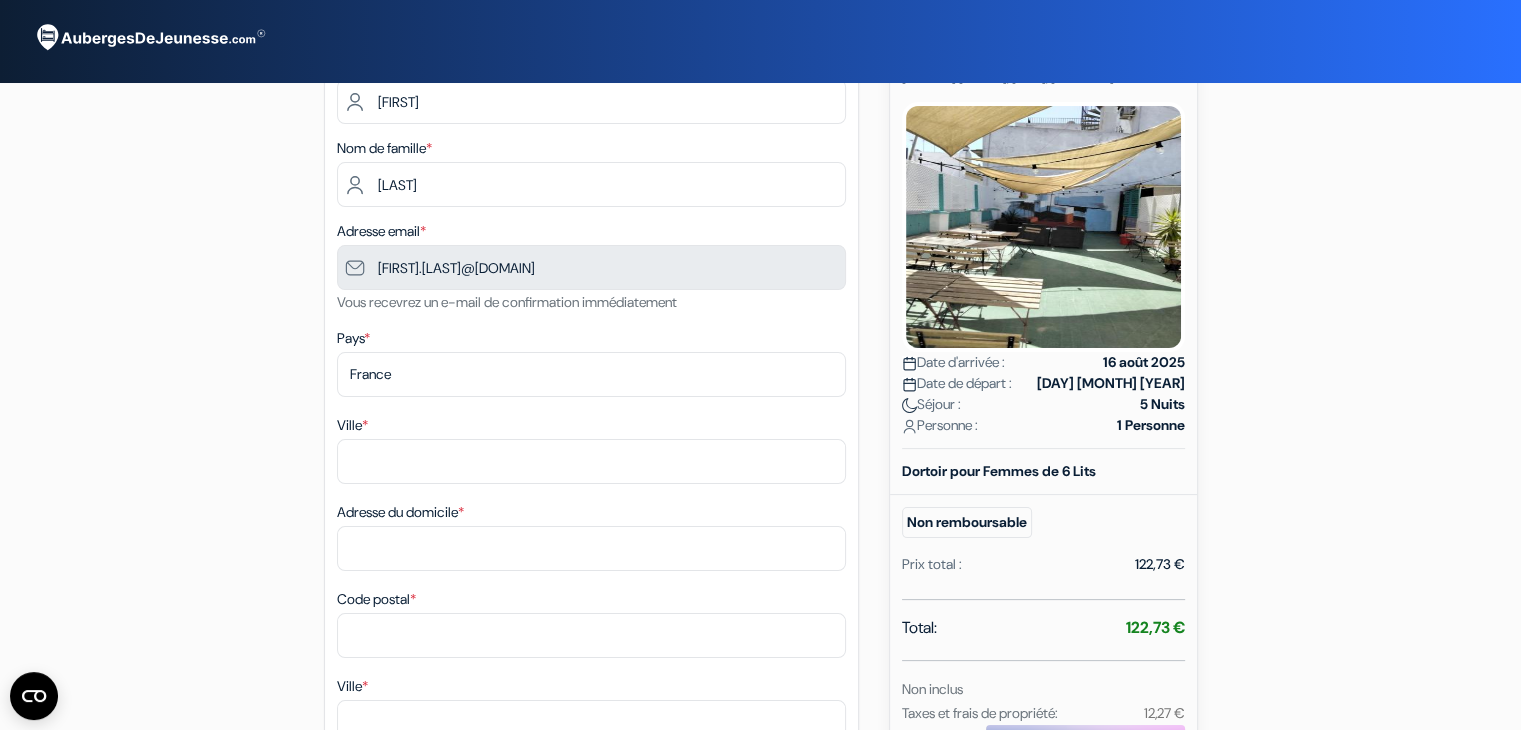 scroll, scrollTop: 188, scrollLeft: 0, axis: vertical 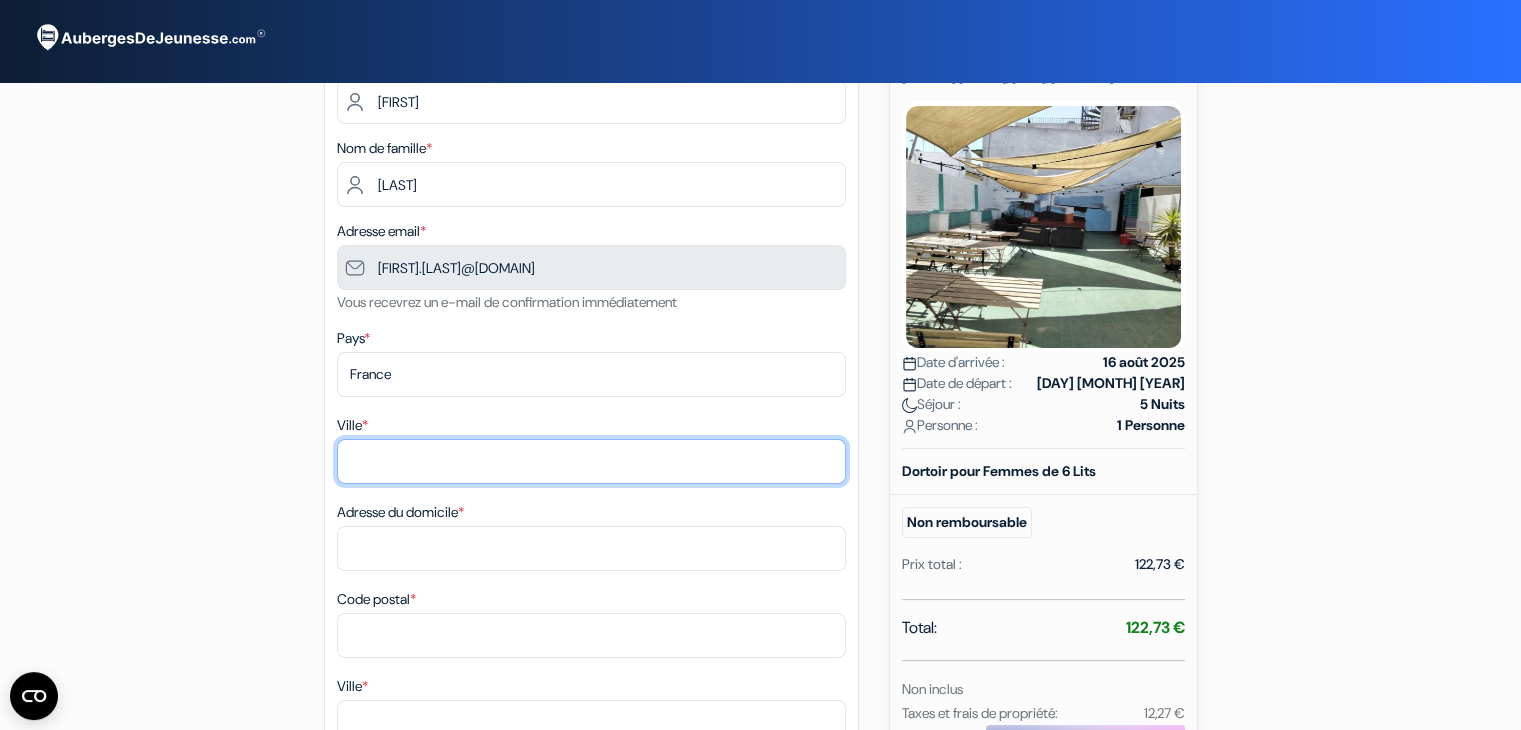 click on "Ville  *" at bounding box center [591, 461] 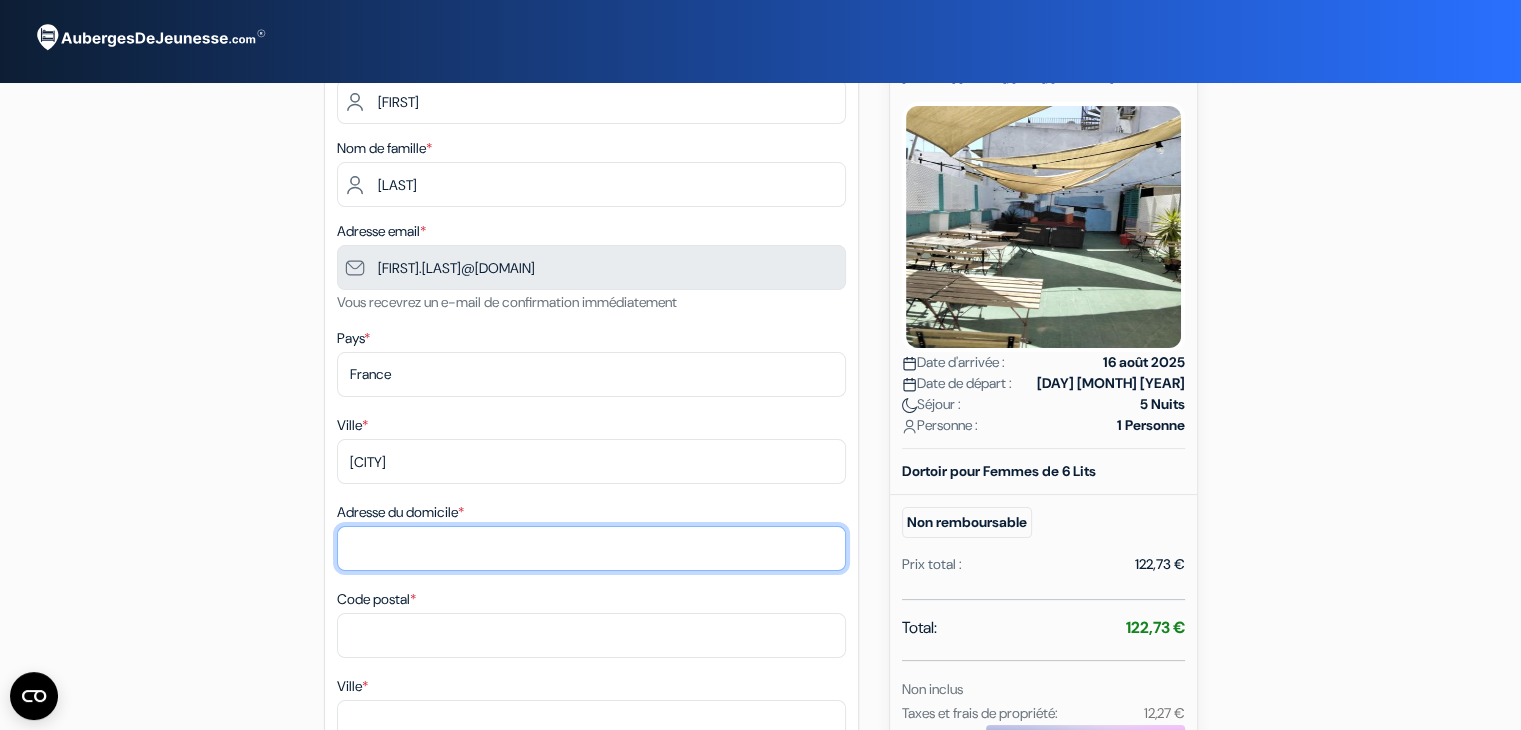 click on "Adresse du domicile  *" at bounding box center (591, 548) 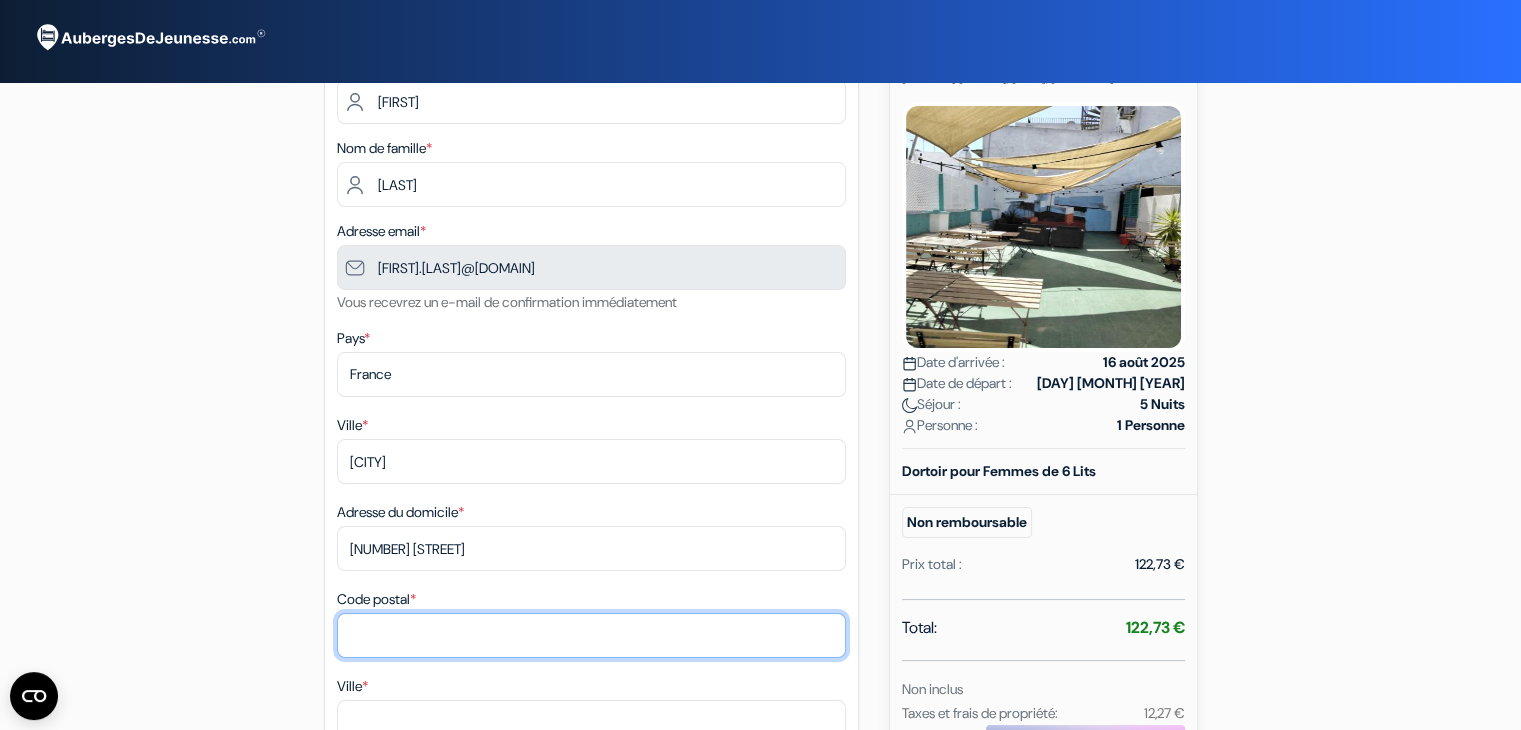 click on "Code postal  *" at bounding box center (591, 635) 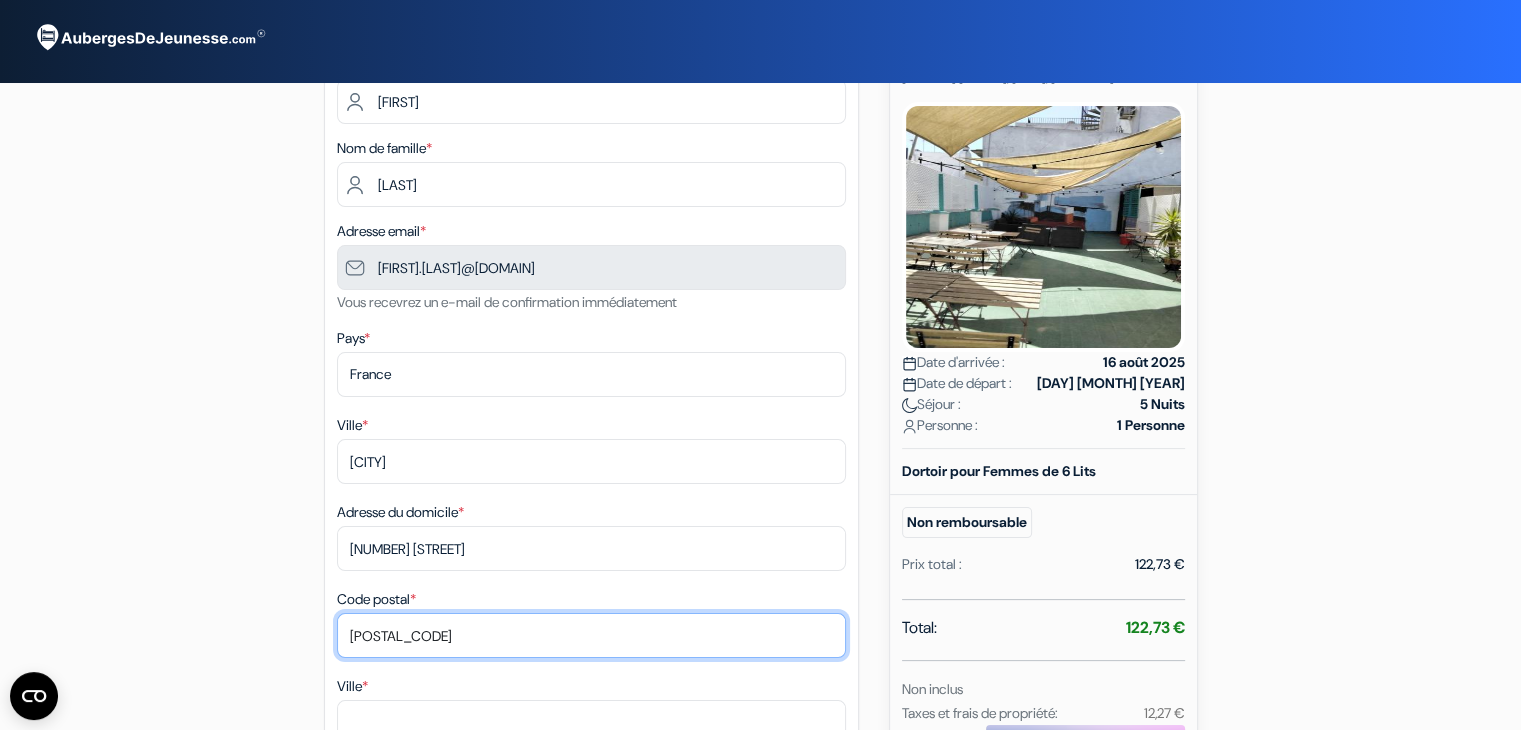 scroll, scrollTop: 407, scrollLeft: 0, axis: vertical 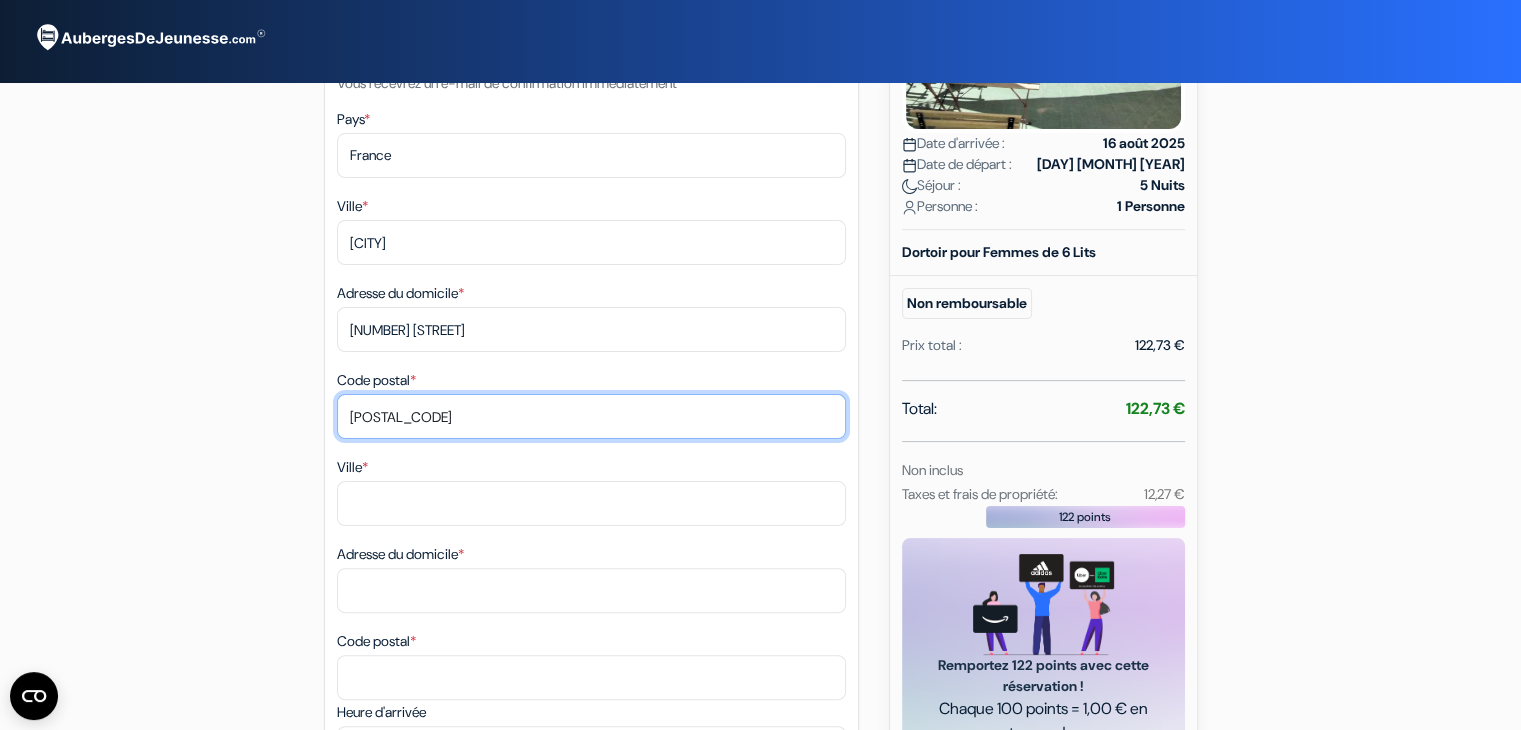 type on "[POSTAL_CODE]" 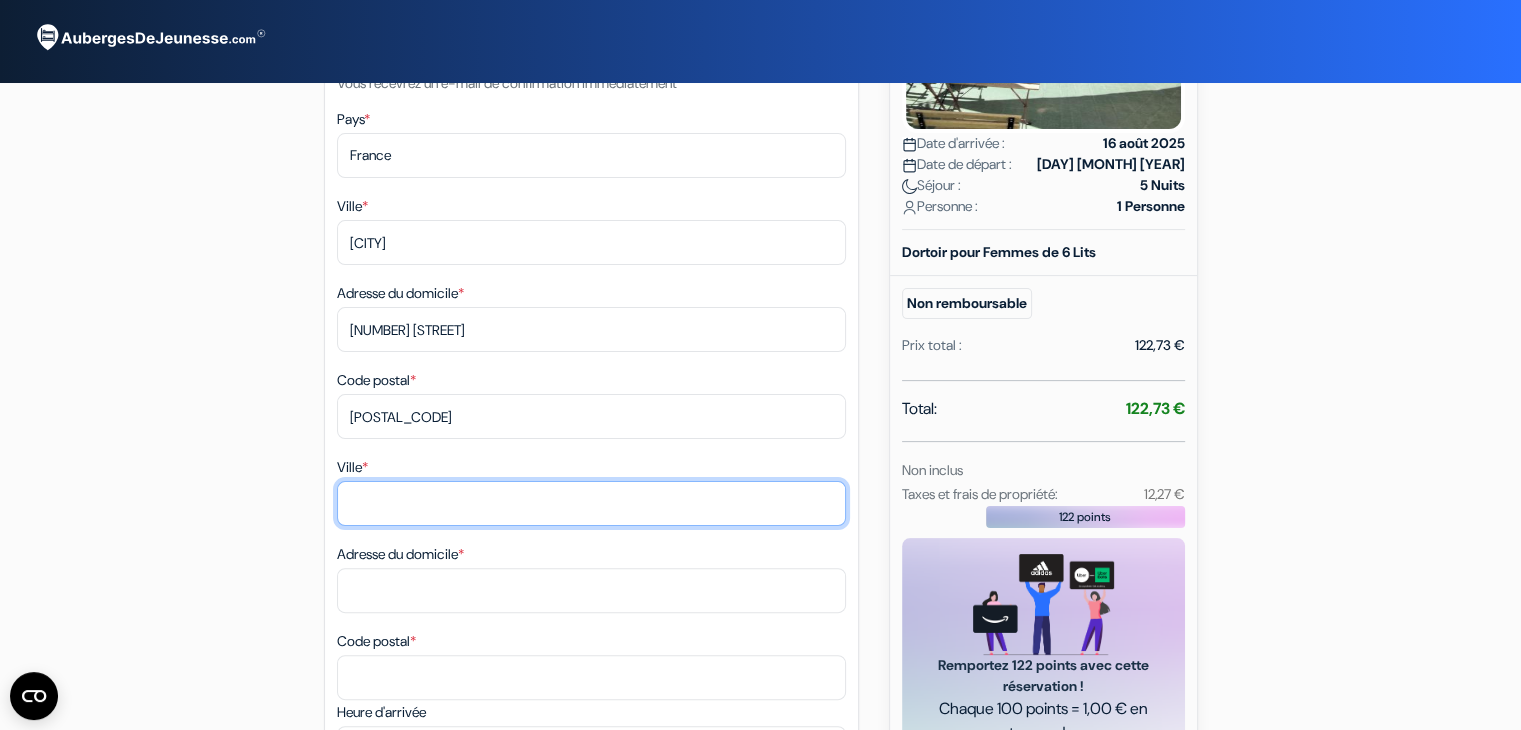 click on "Ville  *" at bounding box center (591, 242) 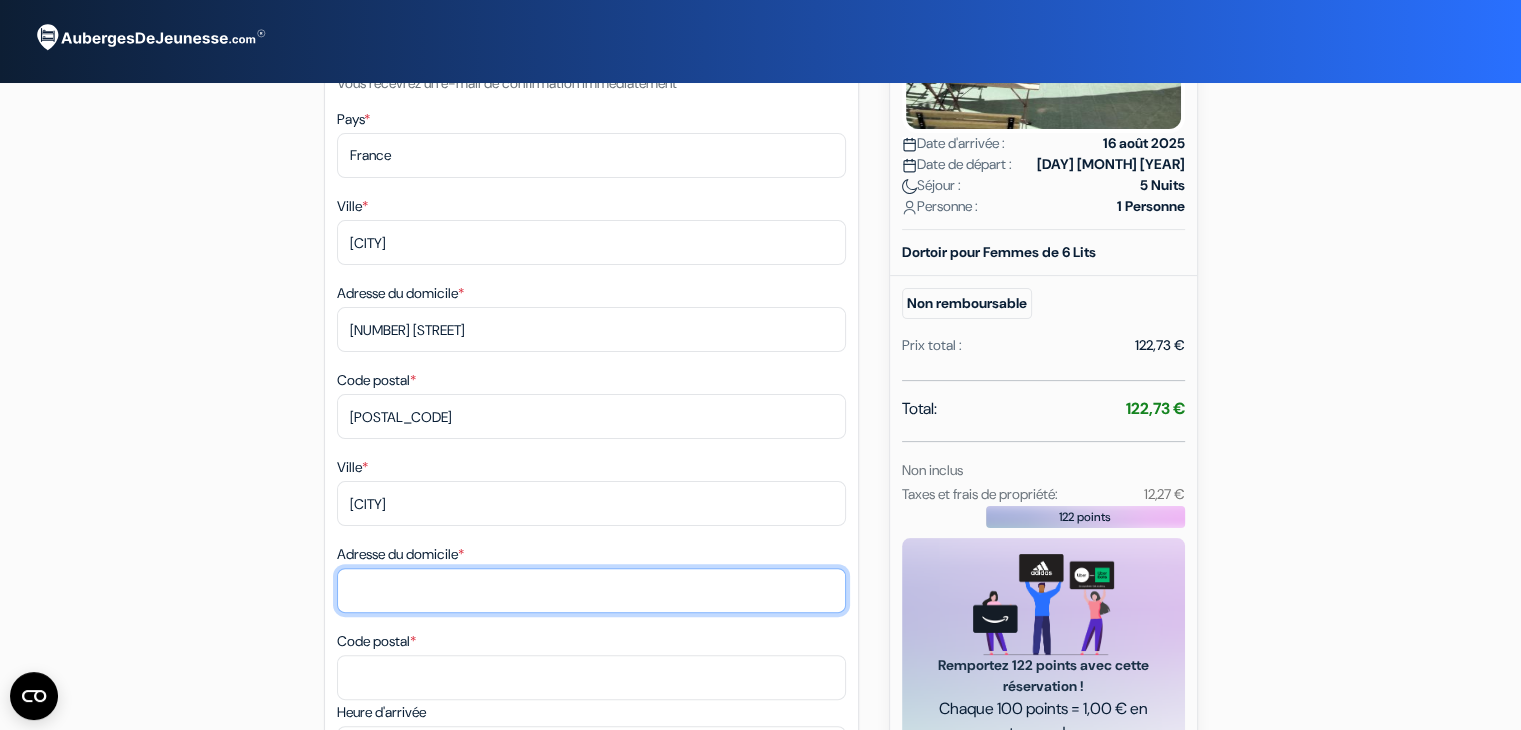 click on "Adresse du domicile  *" at bounding box center [591, 329] 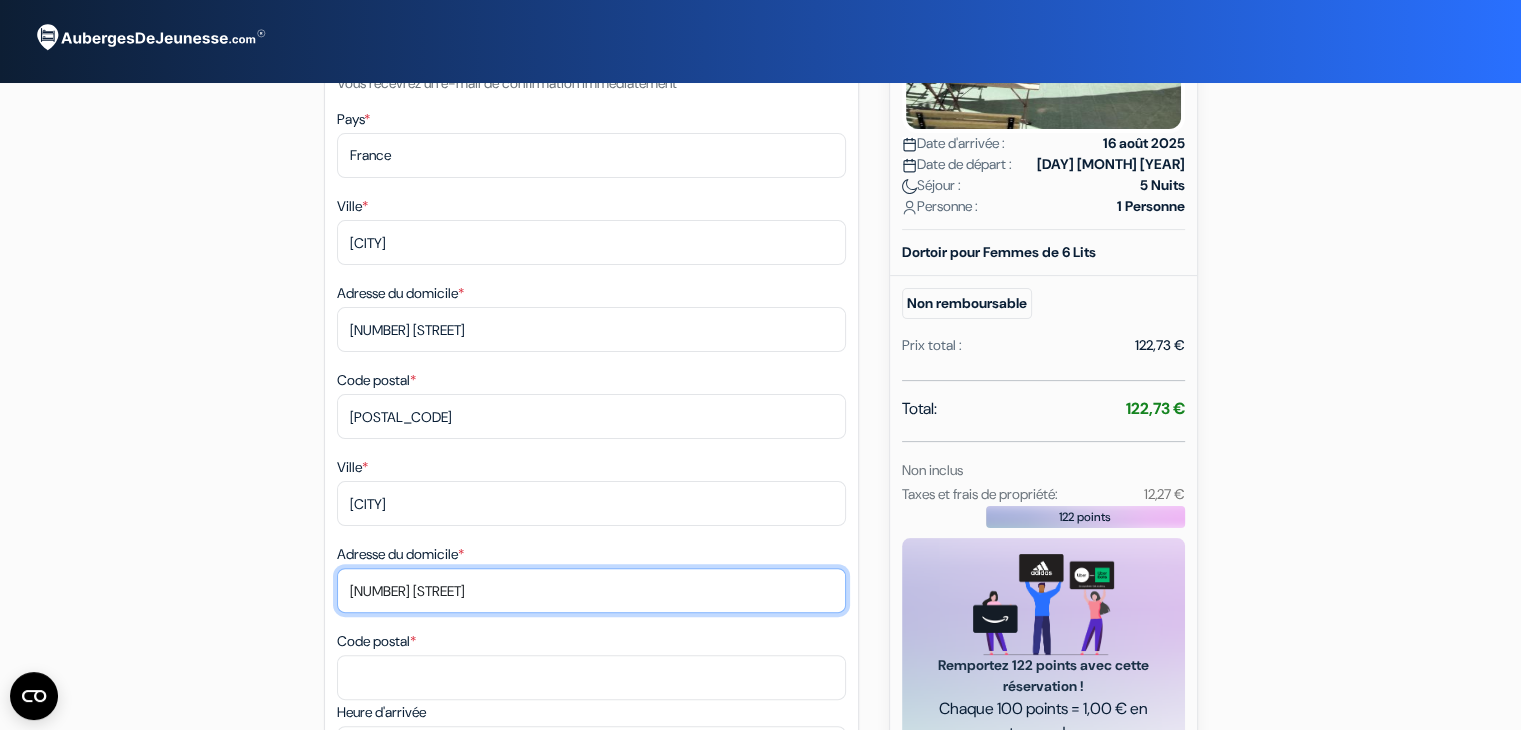 scroll, scrollTop: 578, scrollLeft: 0, axis: vertical 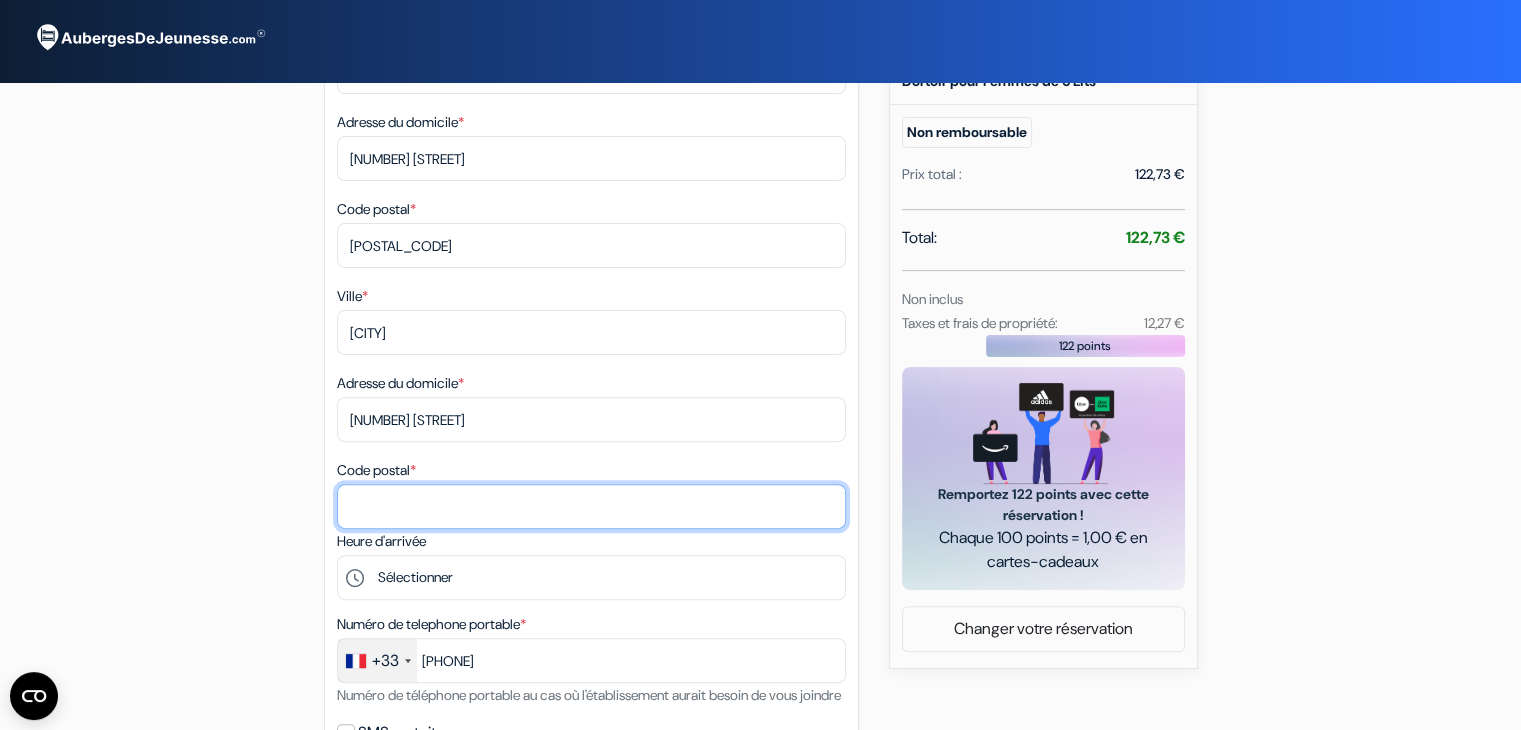 click on "Code postal  *" at bounding box center [591, 245] 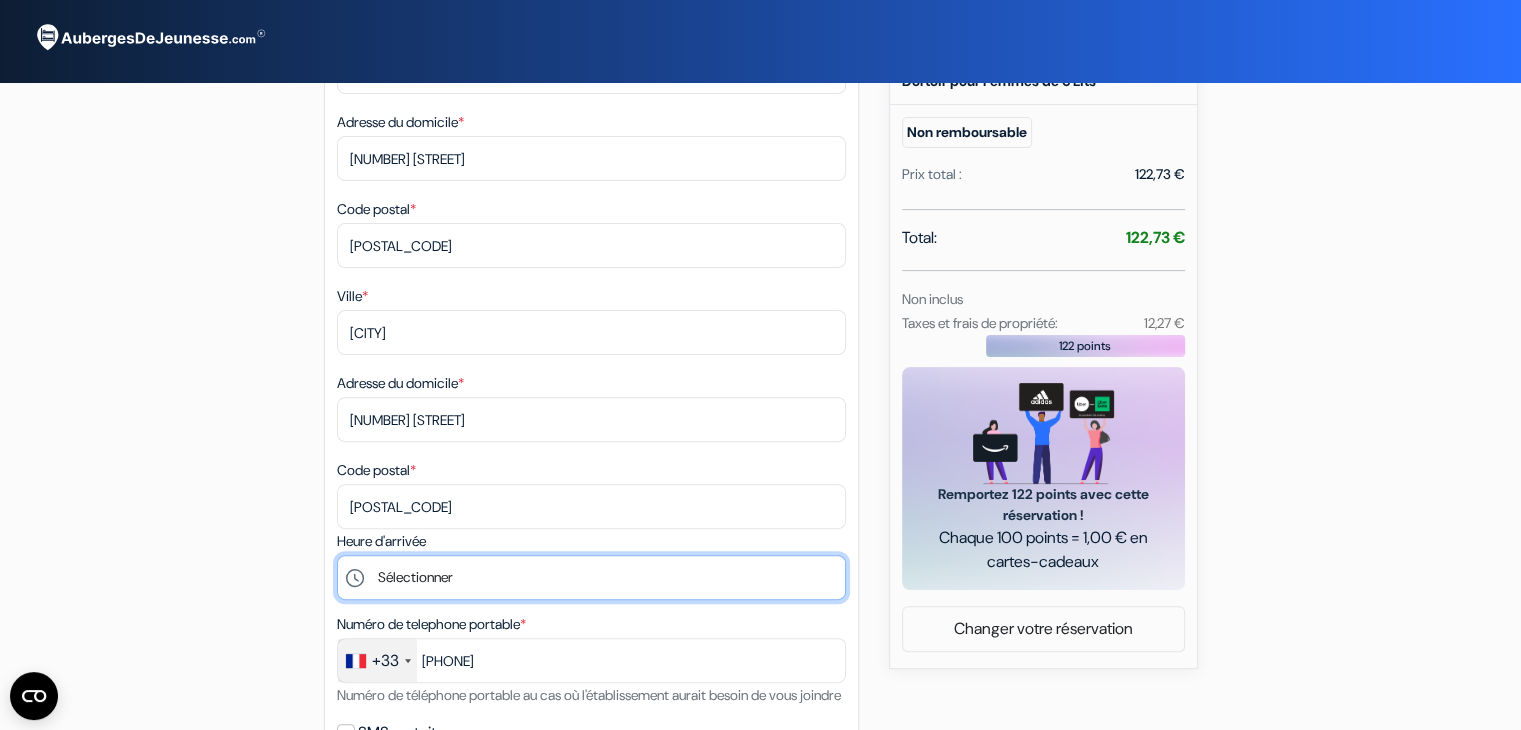 click on "Sélectionner
15:00
16:00
17:00
18:00
19:00
20:00
21:00
22:00" at bounding box center [591, 577] 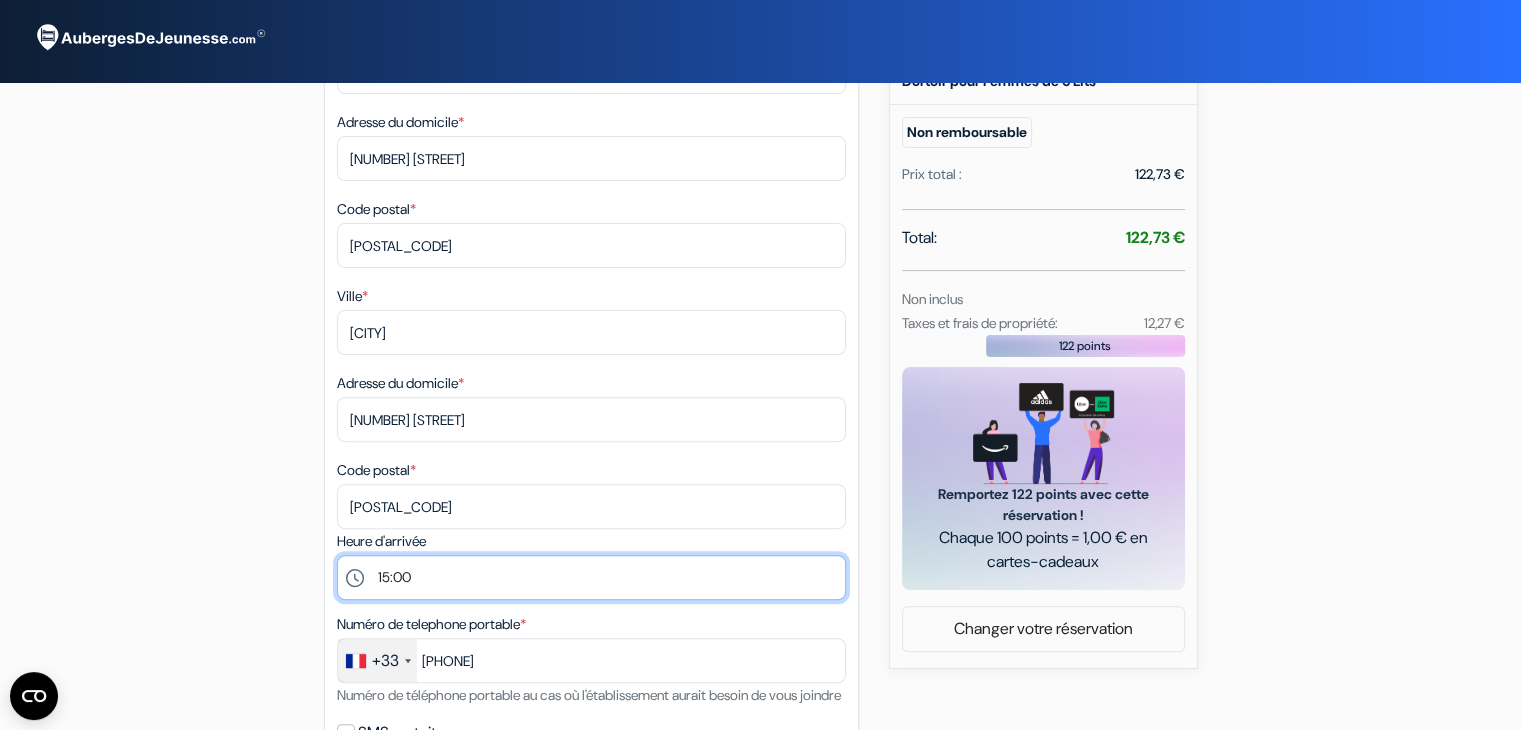 click on "Sélectionner
15:00
16:00
17:00
18:00
19:00
20:00
21:00
22:00" at bounding box center [591, 577] 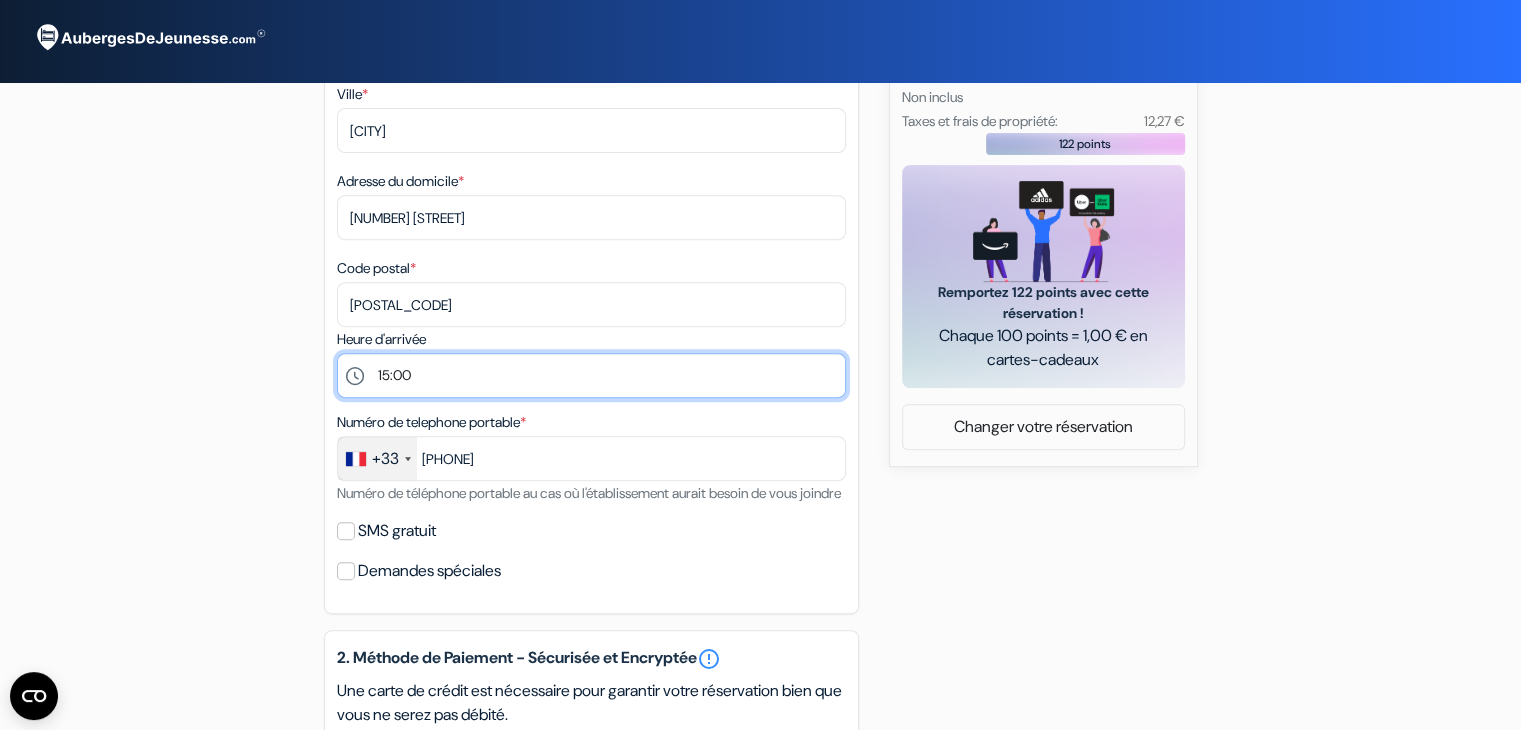 scroll, scrollTop: 815, scrollLeft: 0, axis: vertical 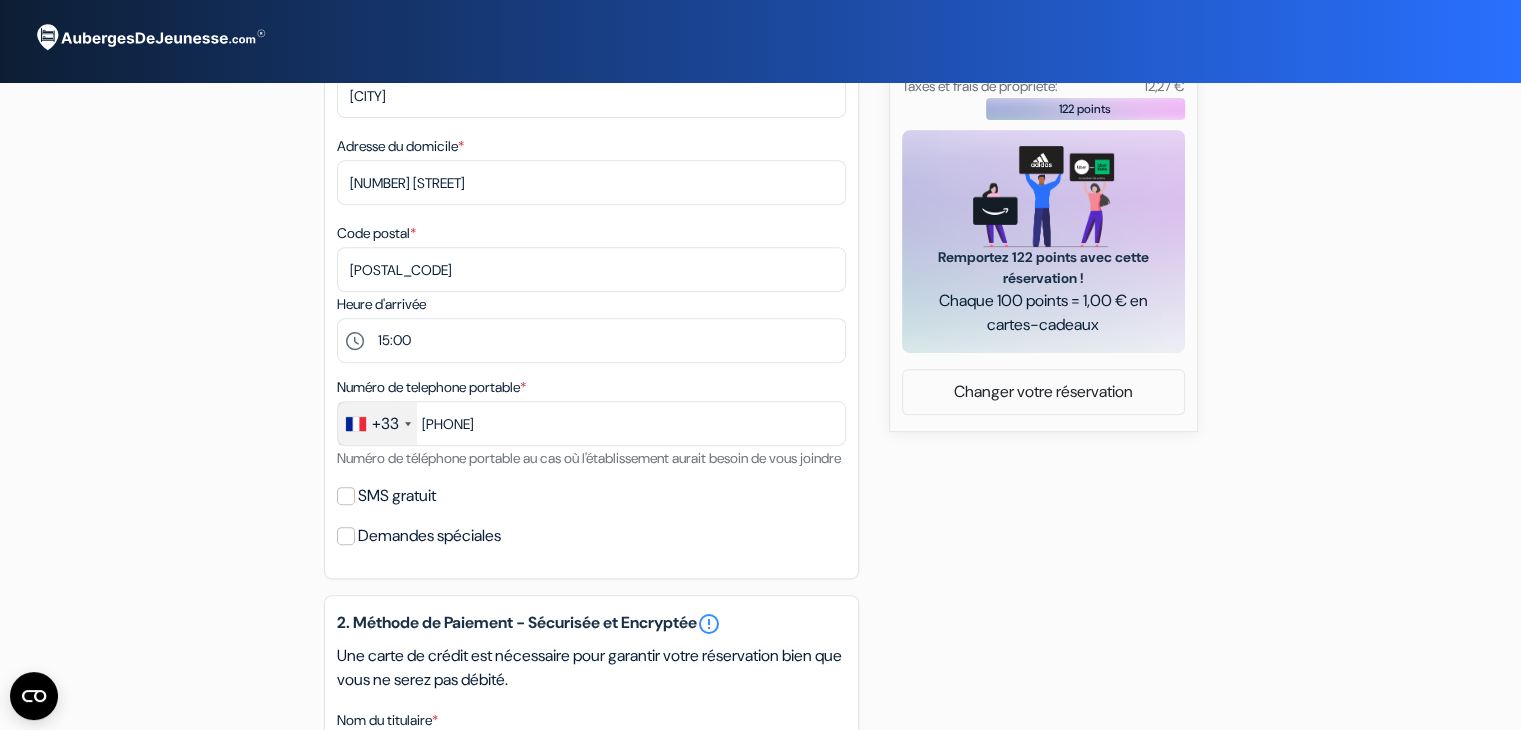 click on "SMS gratuit" at bounding box center [397, 496] 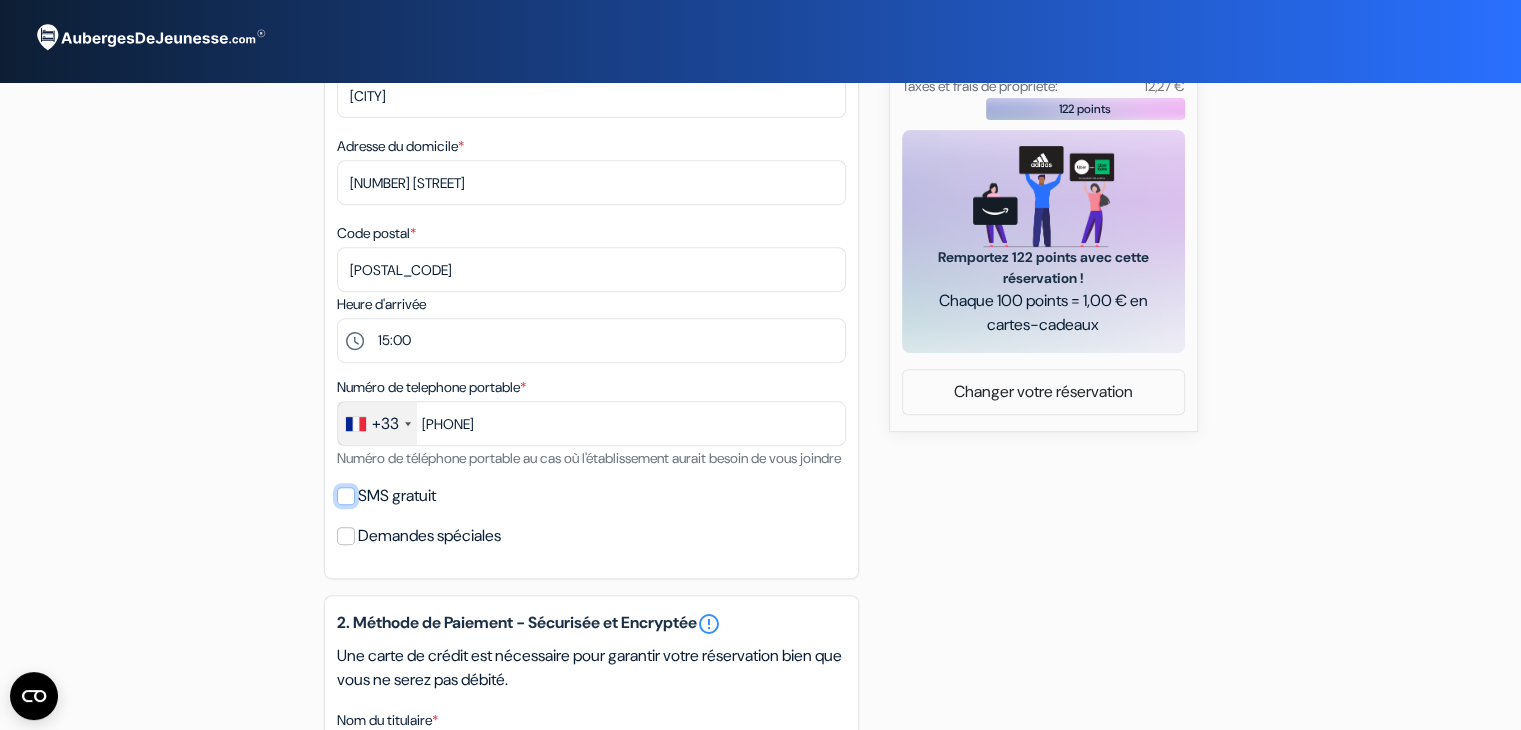 click on "SMS gratuit" at bounding box center [346, 496] 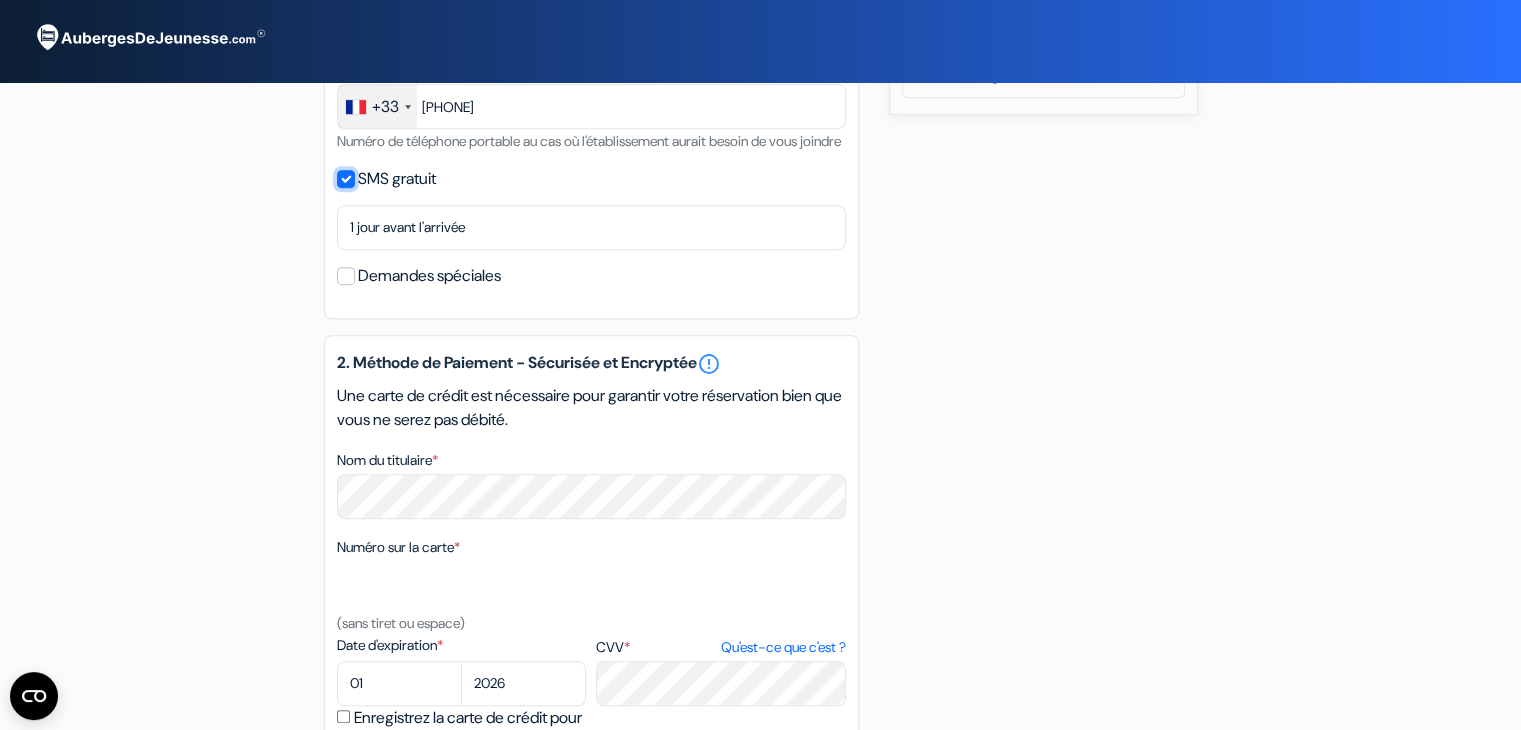 scroll, scrollTop: 1143, scrollLeft: 0, axis: vertical 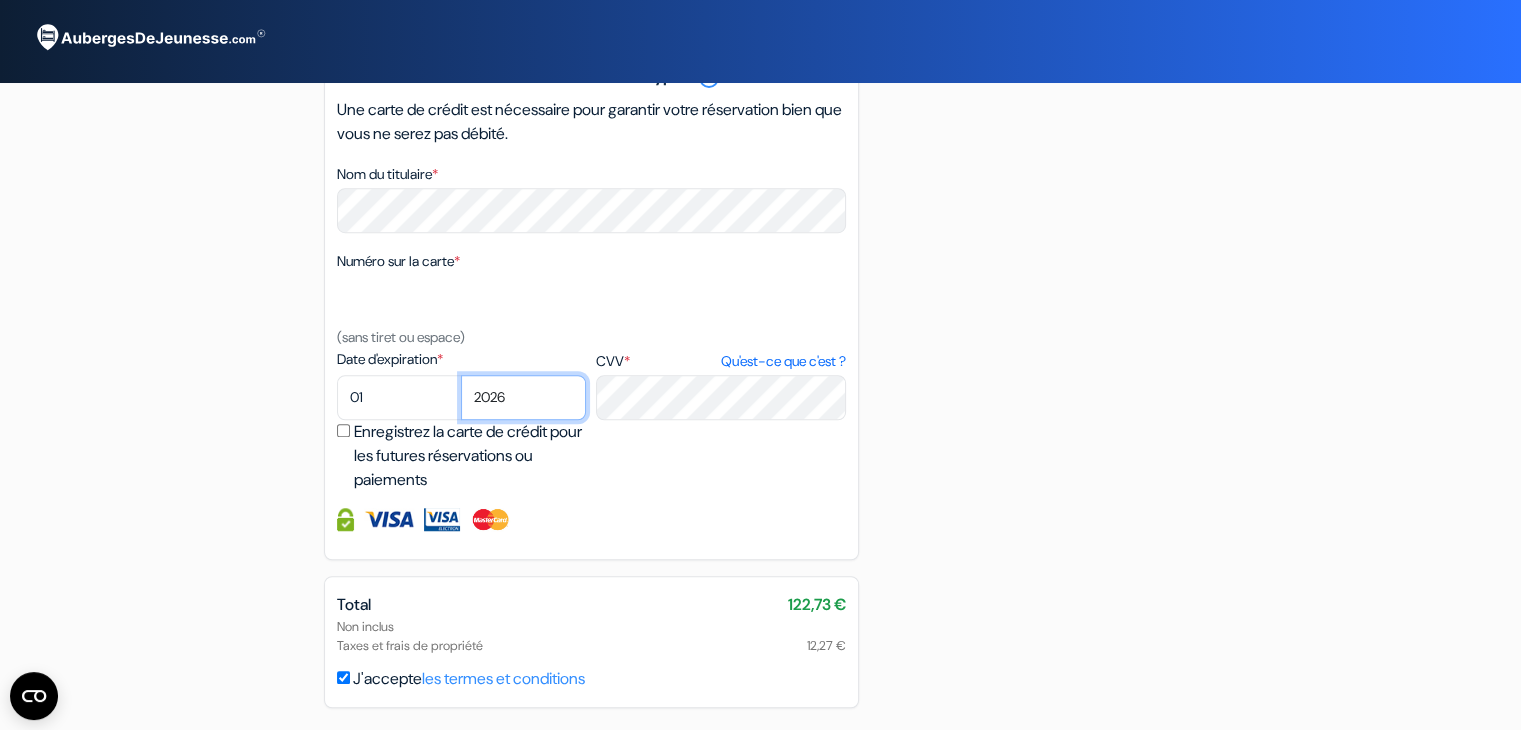 click on "2025
2026
2027
2028
2029
2030
2031
2032
2033
2034
2035
2036 2037 2038 2039 2040 2041" at bounding box center [523, 397] 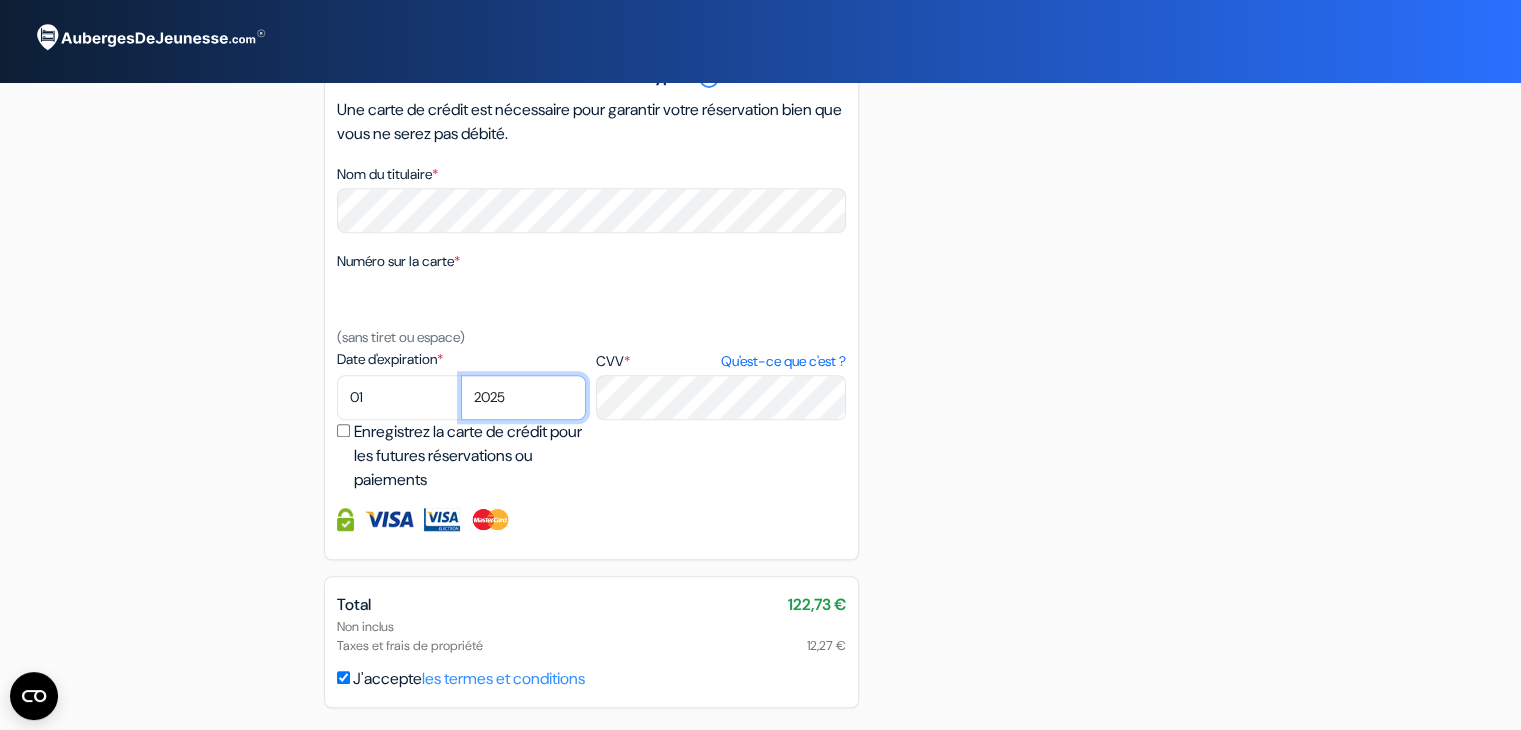 click on "2025
2026
2027
2028
2029
2030
2031
2032
2033
2034
2035
2036 2037 2038 2039 2040 2041" at bounding box center (523, 397) 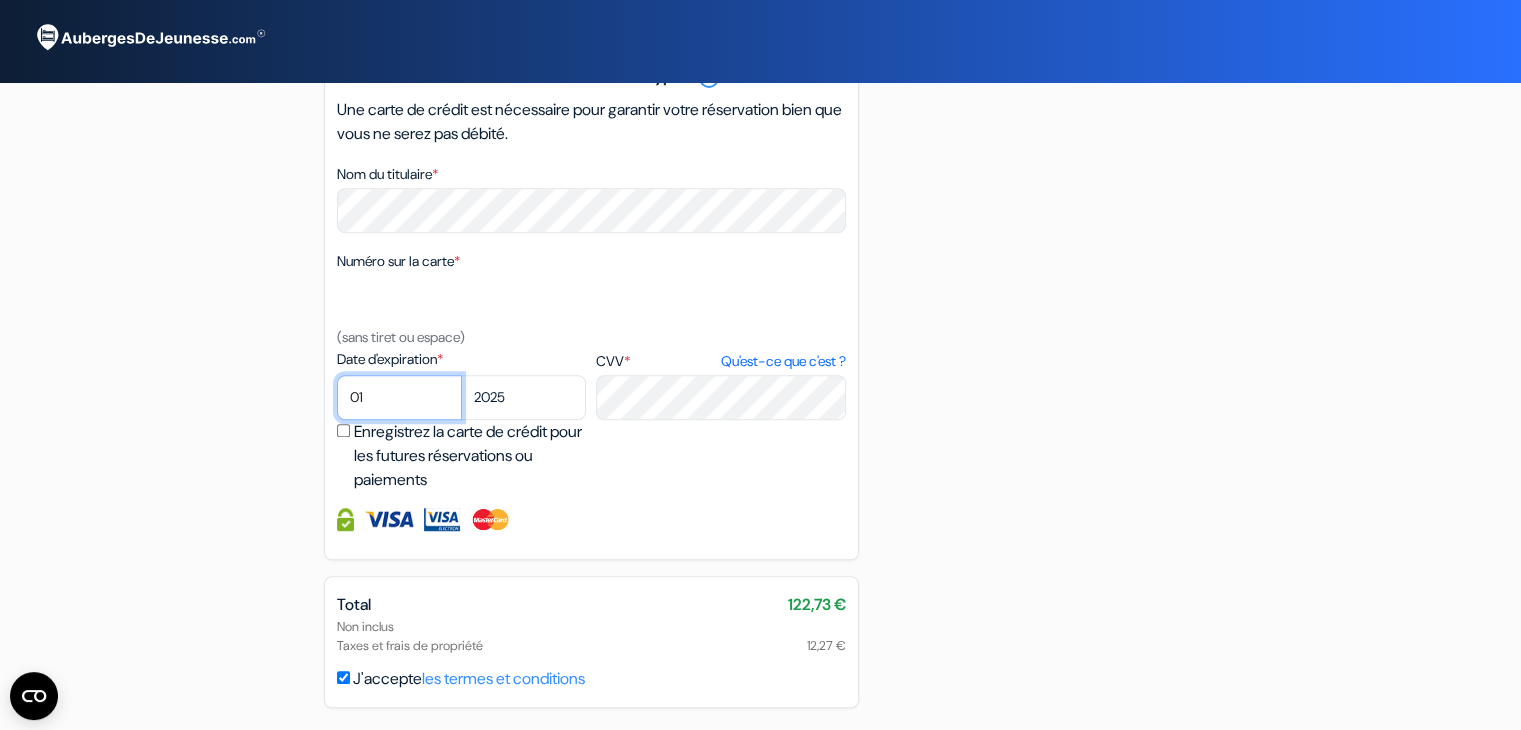 click on "01
02
03
04
05
06
07
08
09
10
11
12" at bounding box center [399, 397] 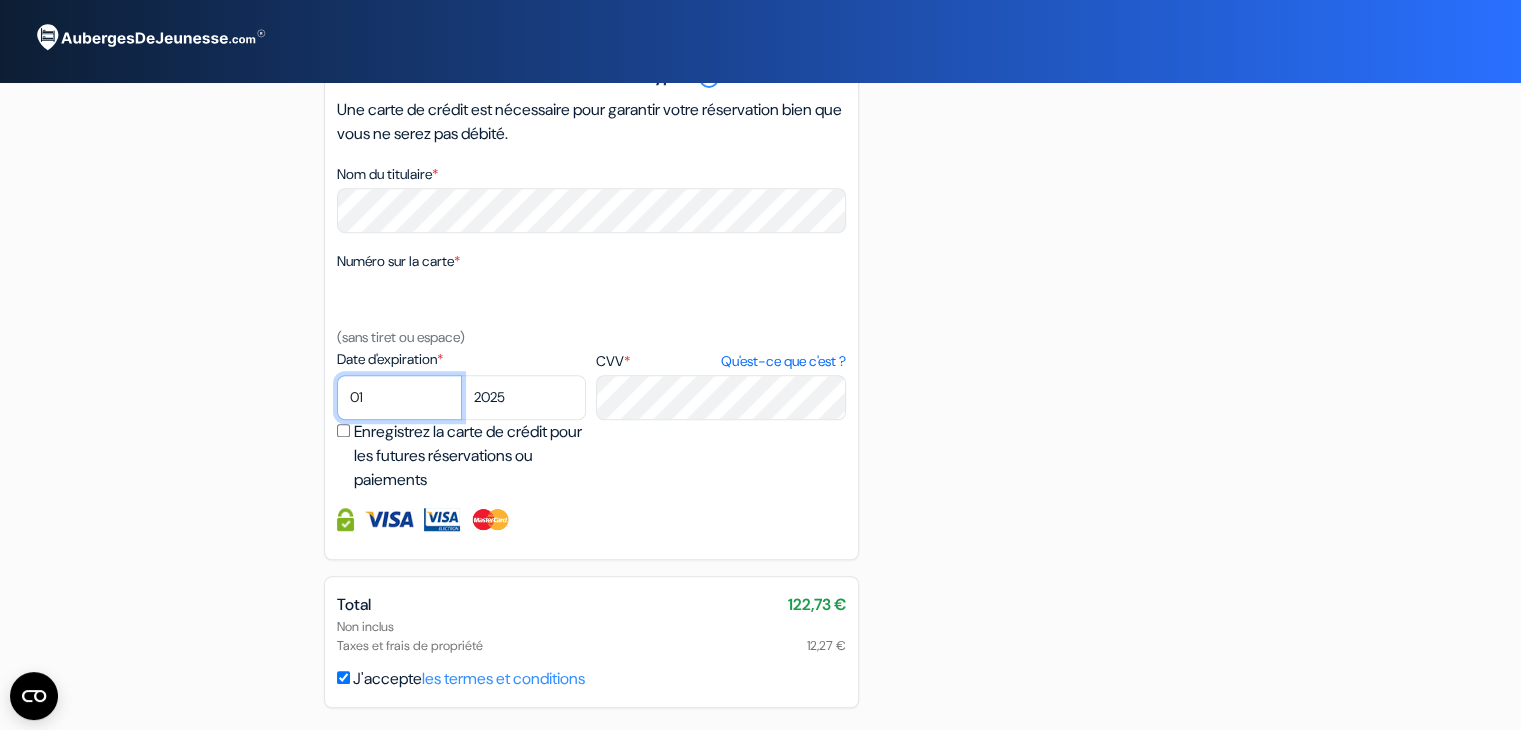 select on "10" 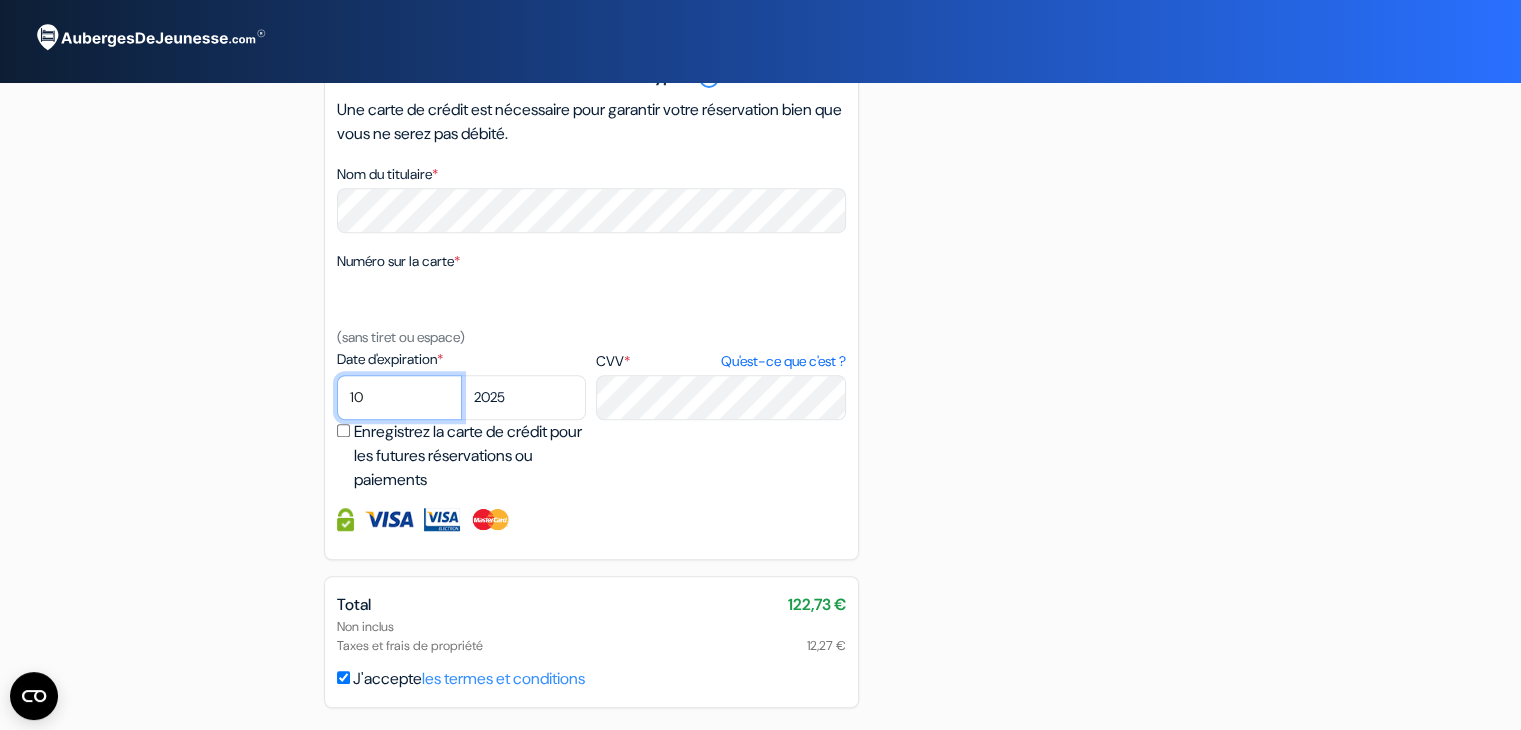 click on "01
02
03
04
05
06
07
08
09
10
11
12" at bounding box center [399, 397] 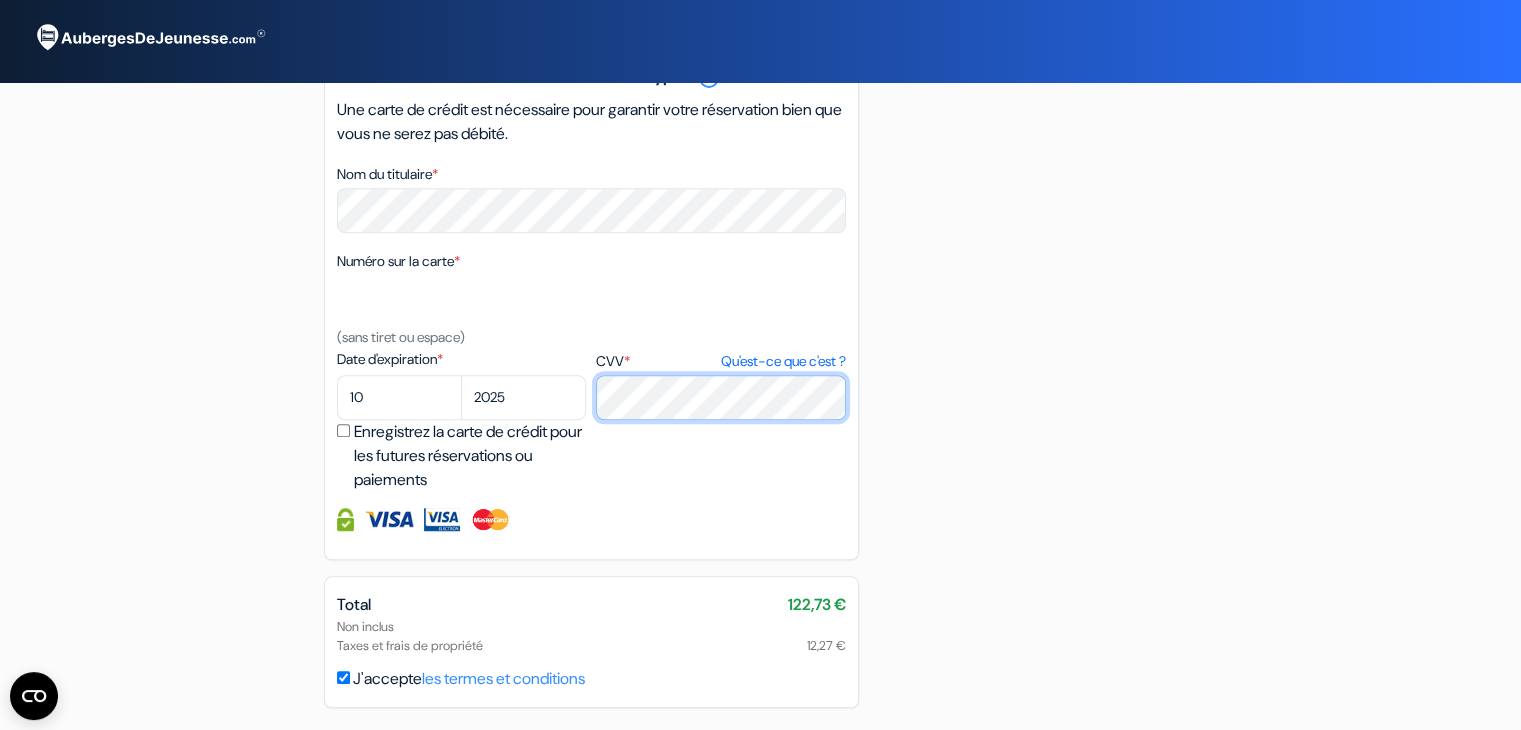 scroll, scrollTop: 1511, scrollLeft: 0, axis: vertical 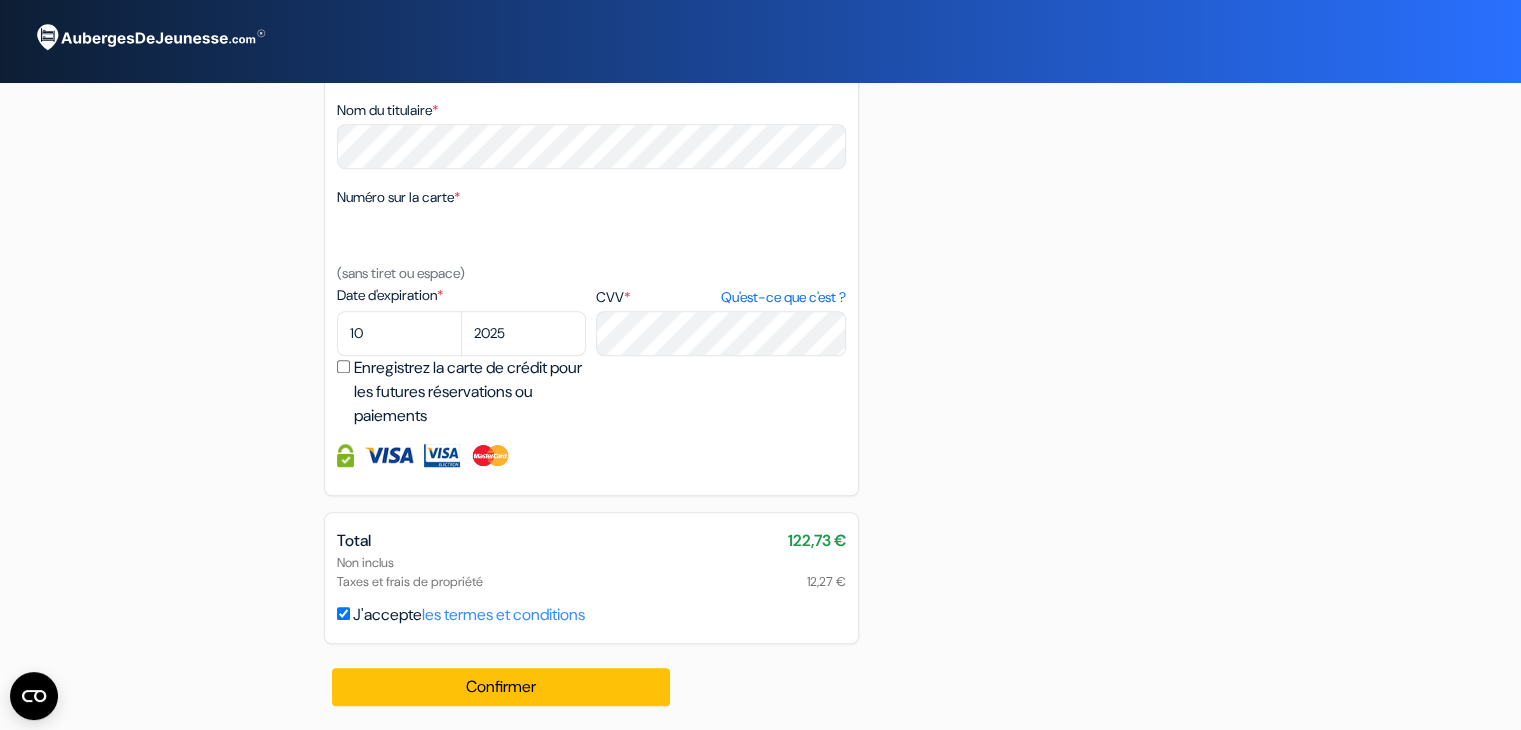 click on "Enregistrez la carte de crédit pour les futures réservations ou paiements" at bounding box center (473, 392) 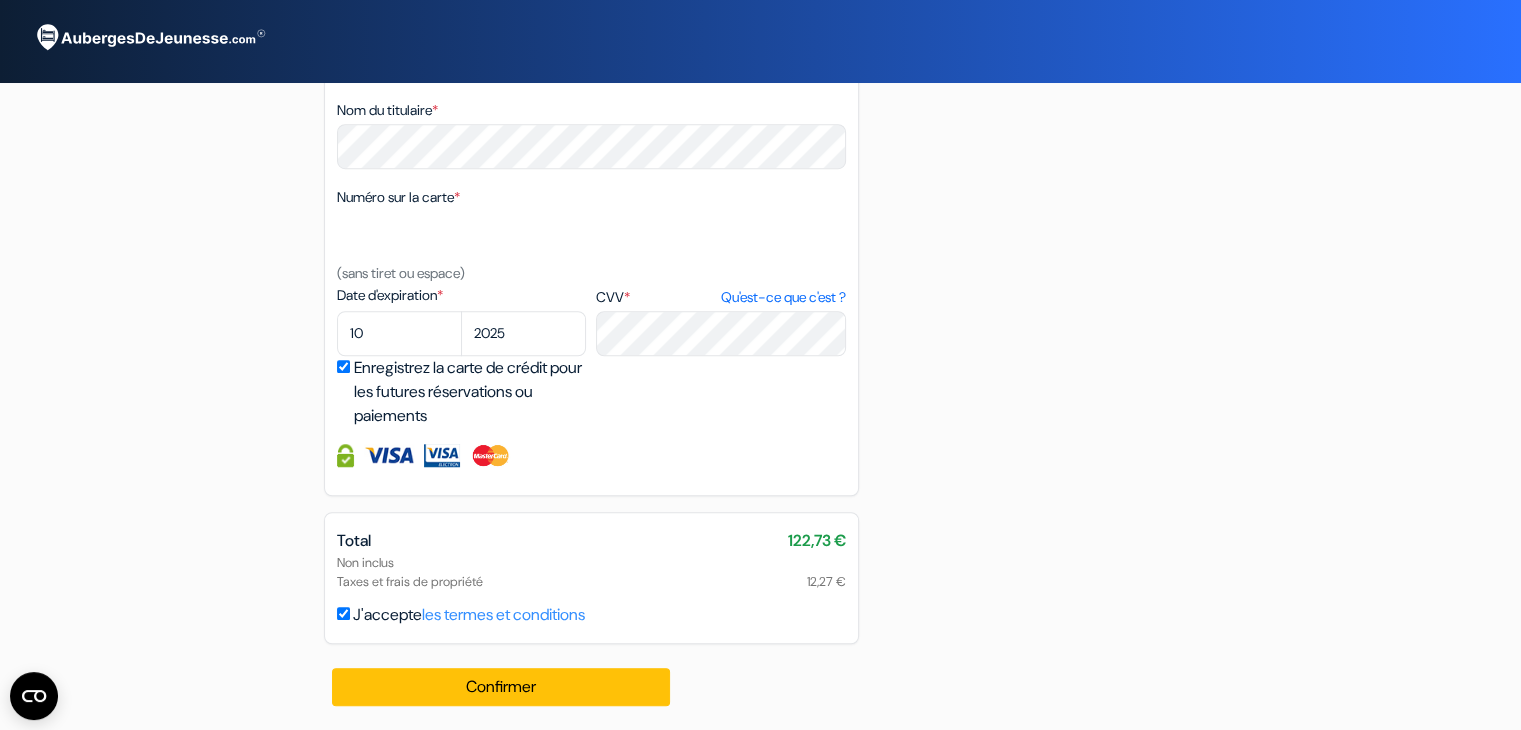 click on "Enregistrez la carte de crédit pour les futures réservations ou paiements" at bounding box center [473, 392] 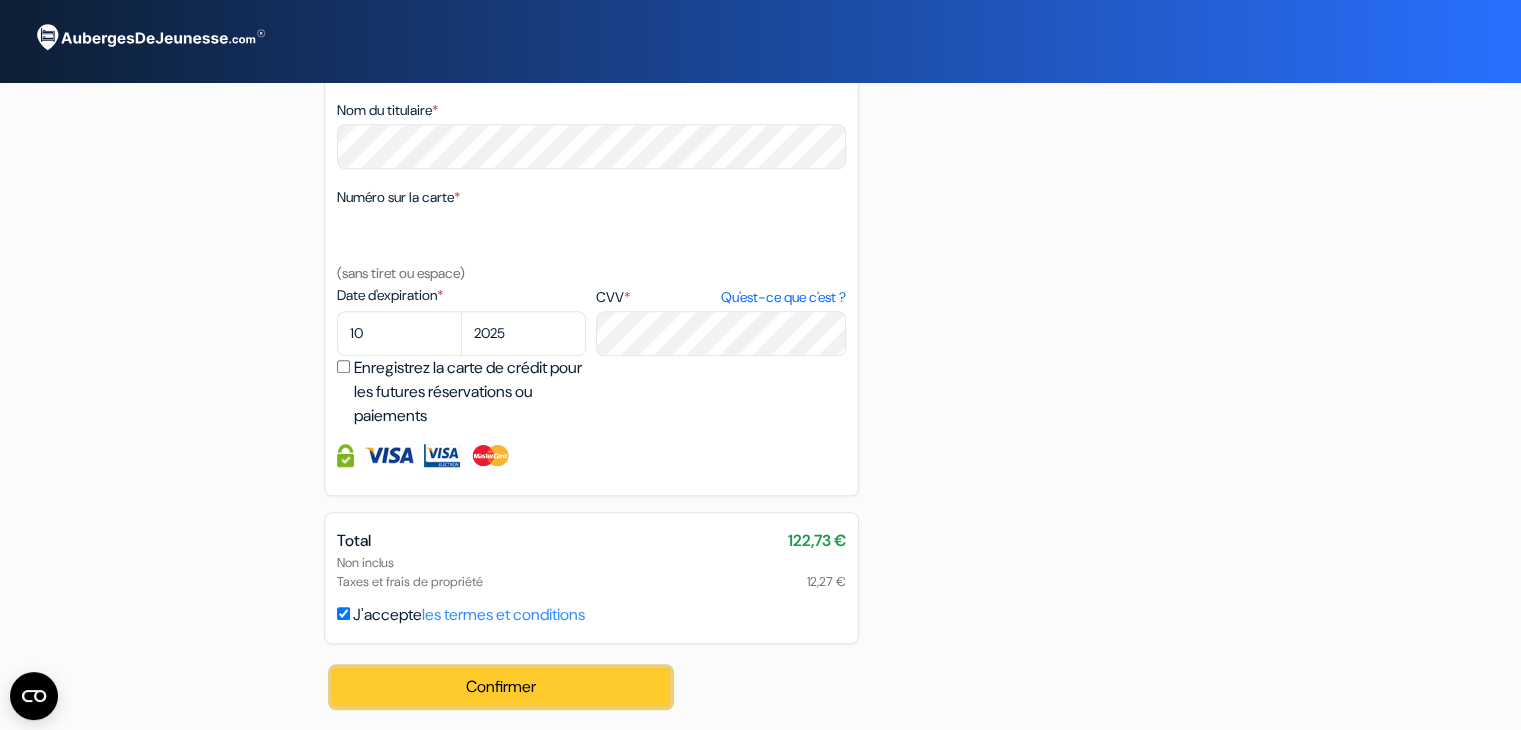click on "Confirmer
Loading..." at bounding box center [501, 687] 